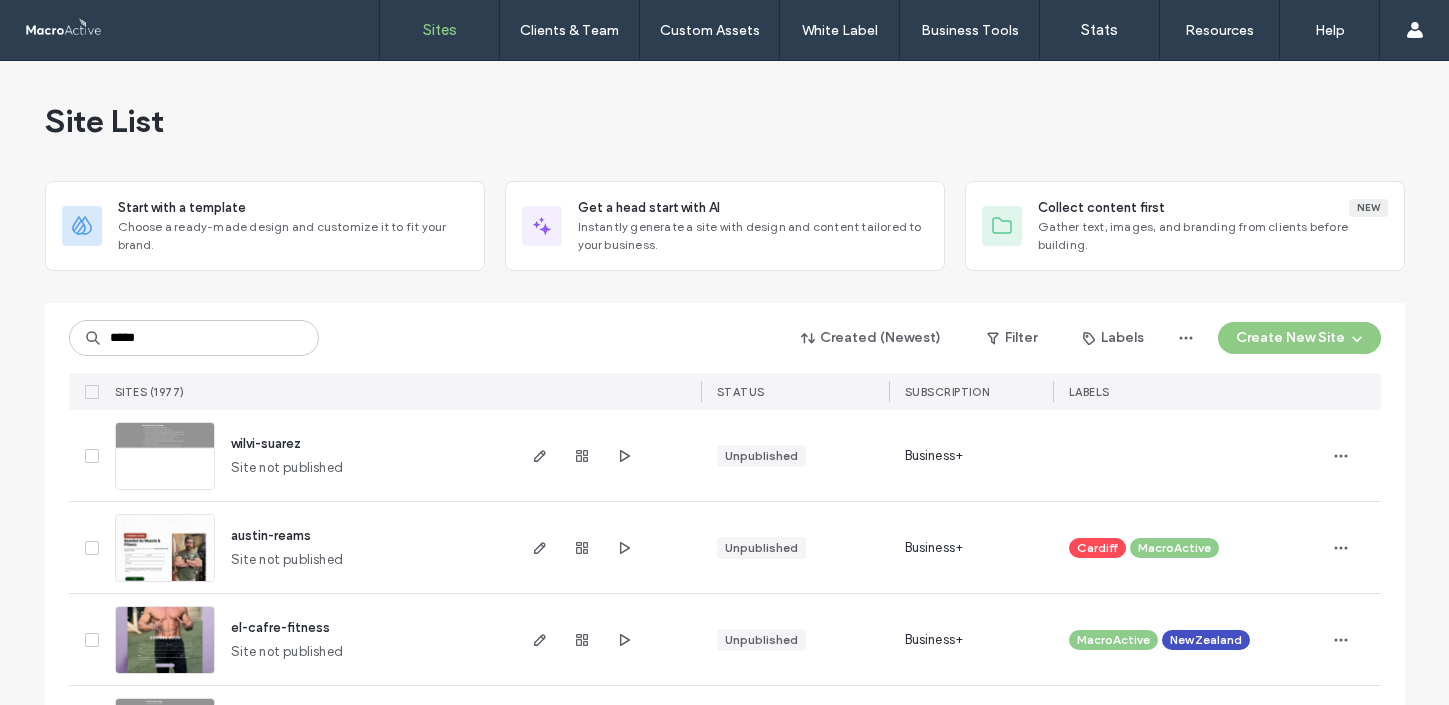 scroll, scrollTop: 0, scrollLeft: 0, axis: both 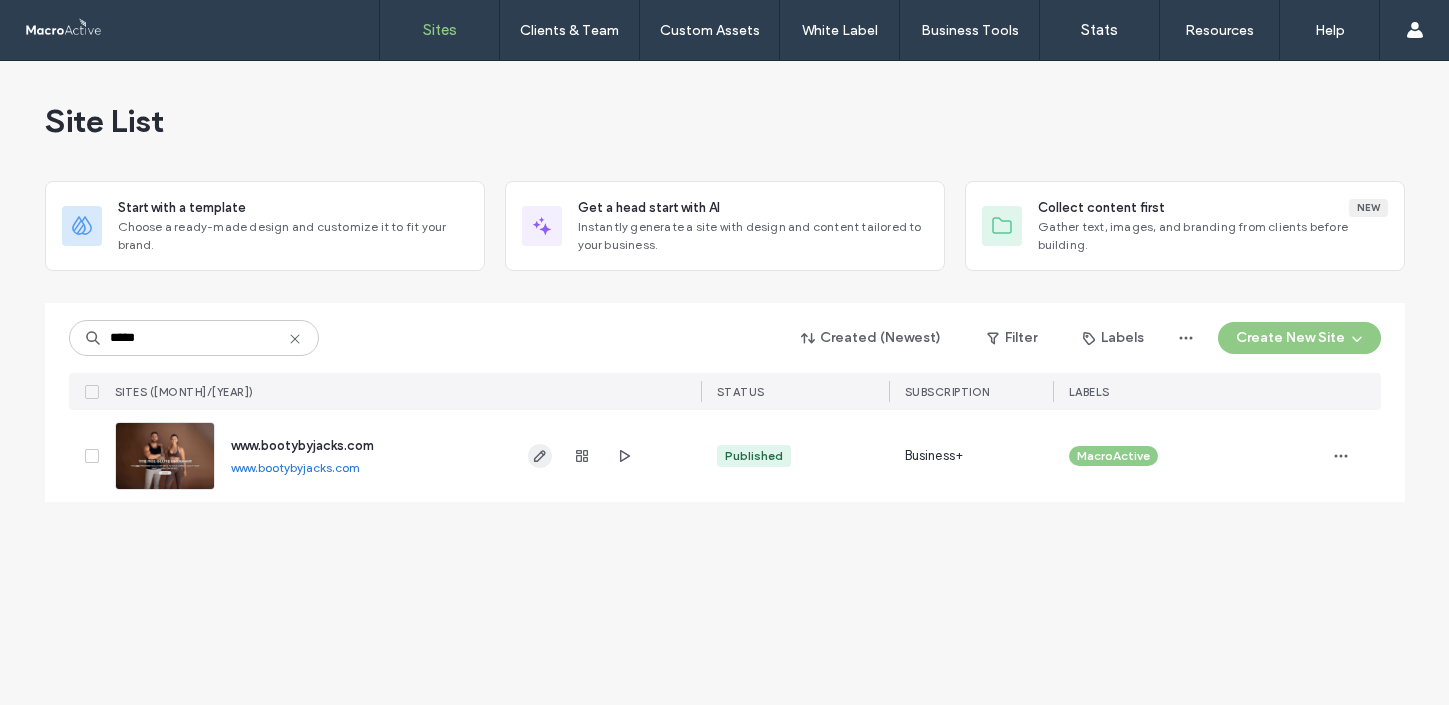 type on "*****" 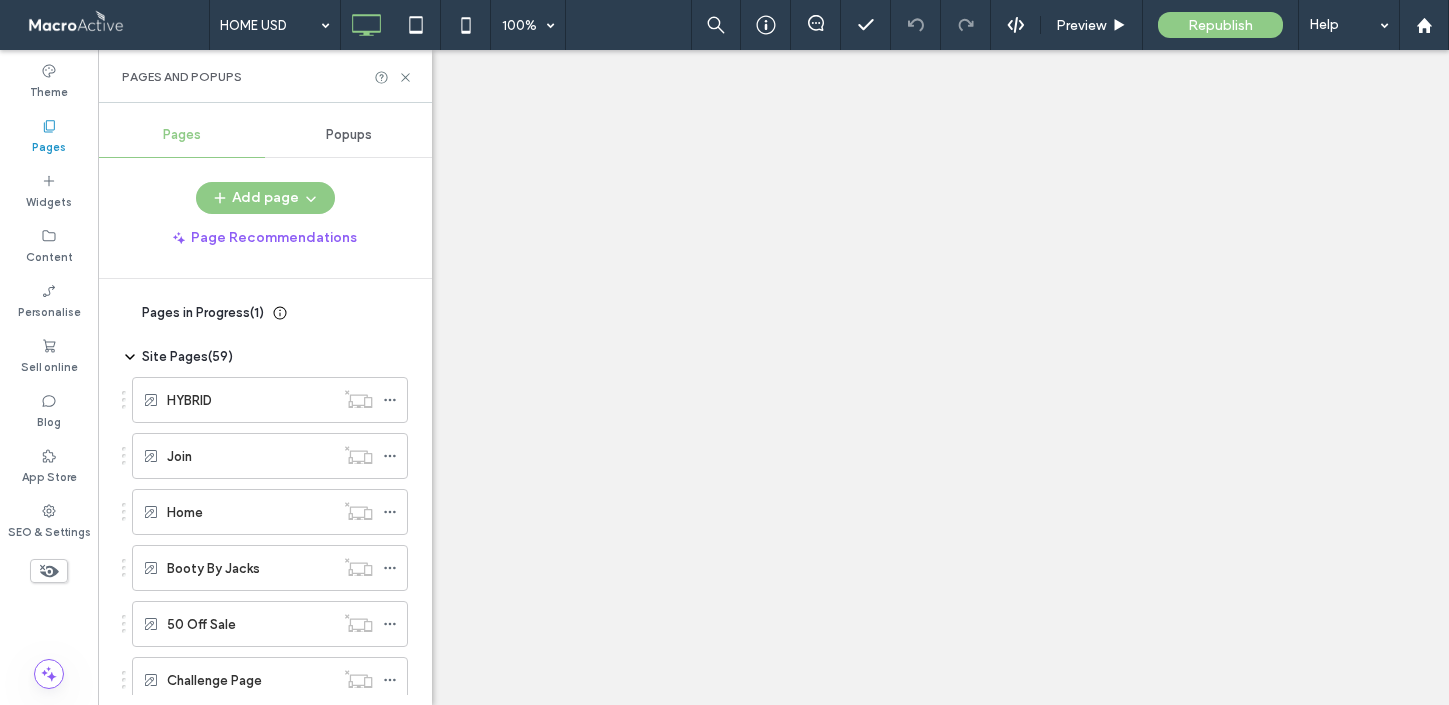 scroll, scrollTop: 0, scrollLeft: 0, axis: both 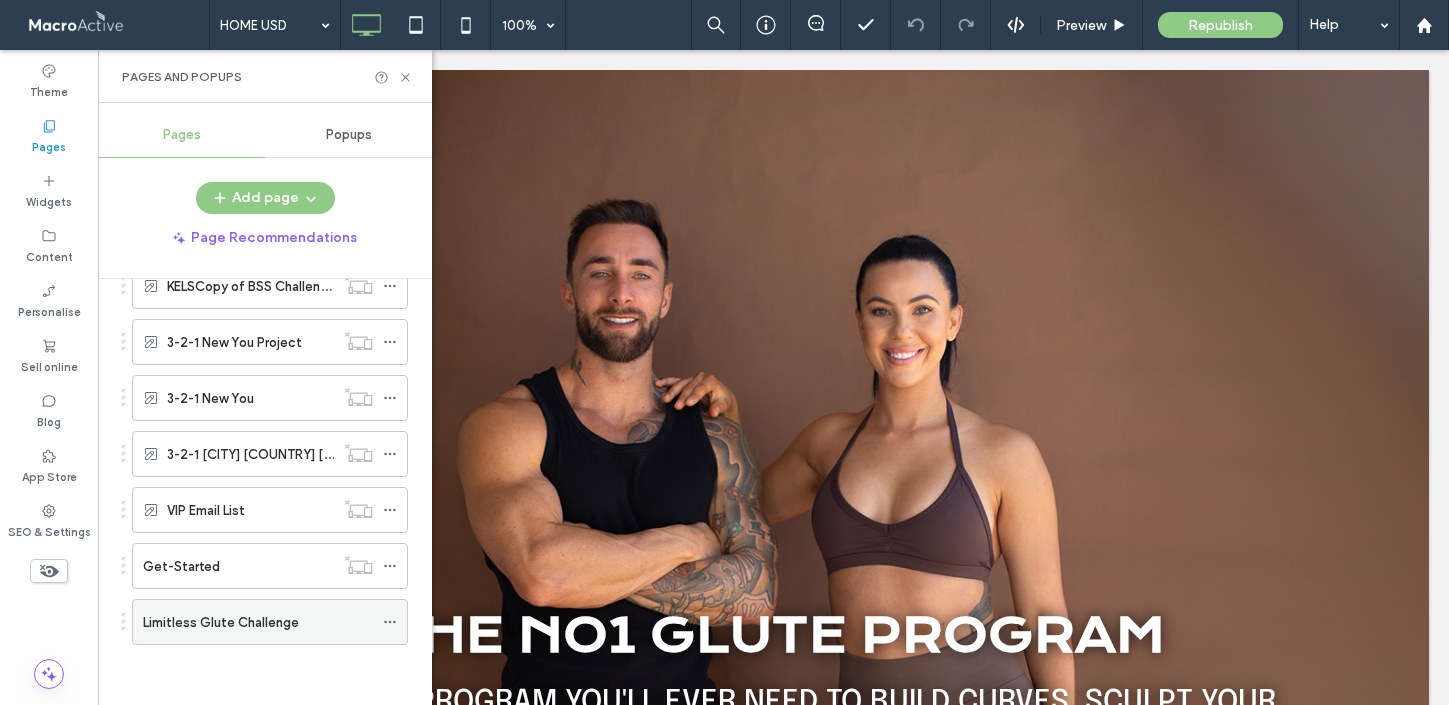 click on "Limitless Glute Challenge" at bounding box center [258, 622] 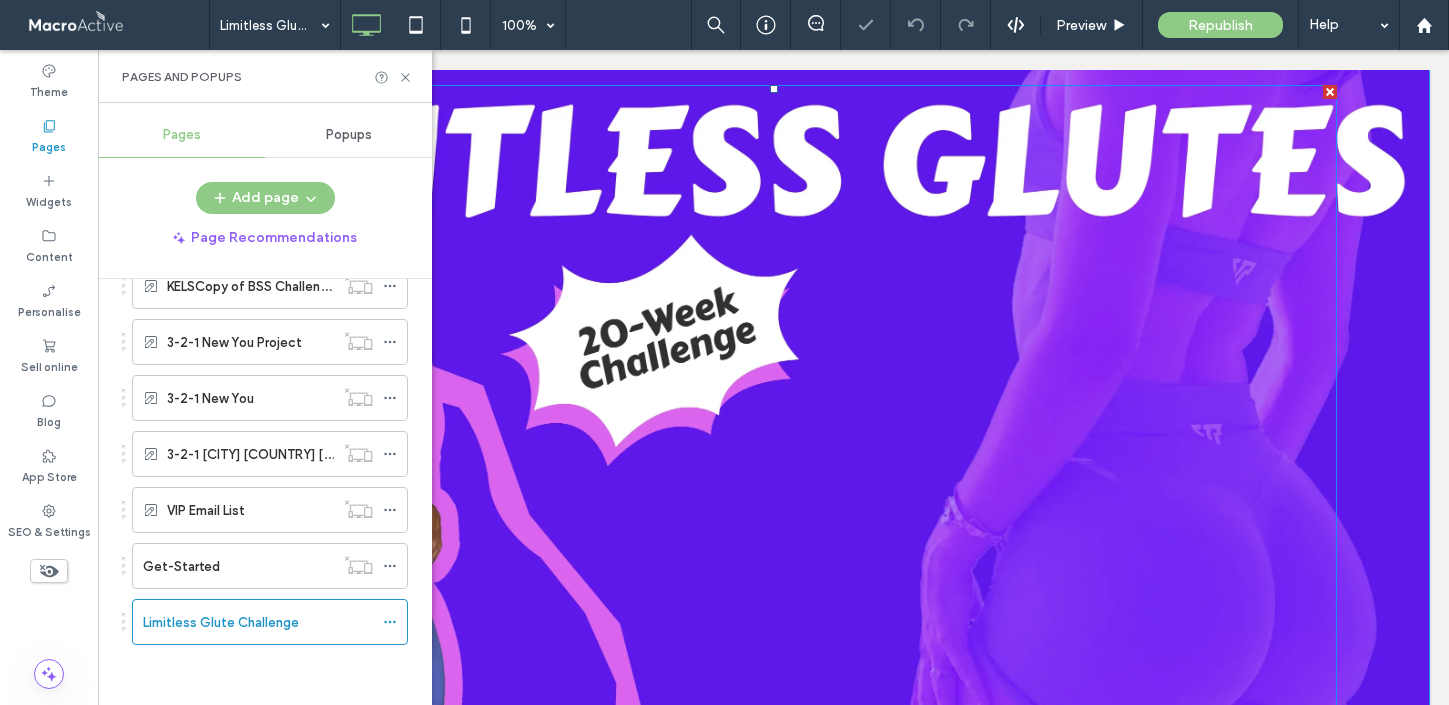 scroll, scrollTop: 0, scrollLeft: 0, axis: both 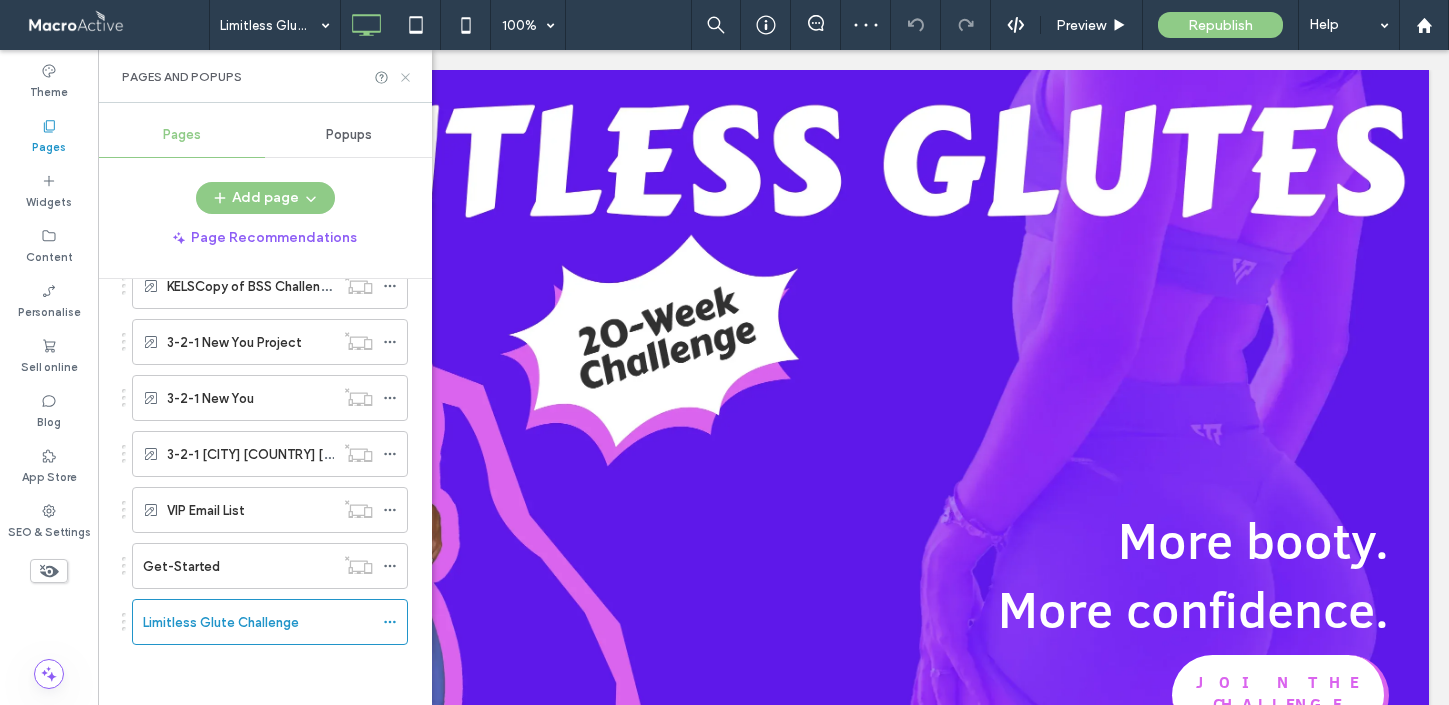 click 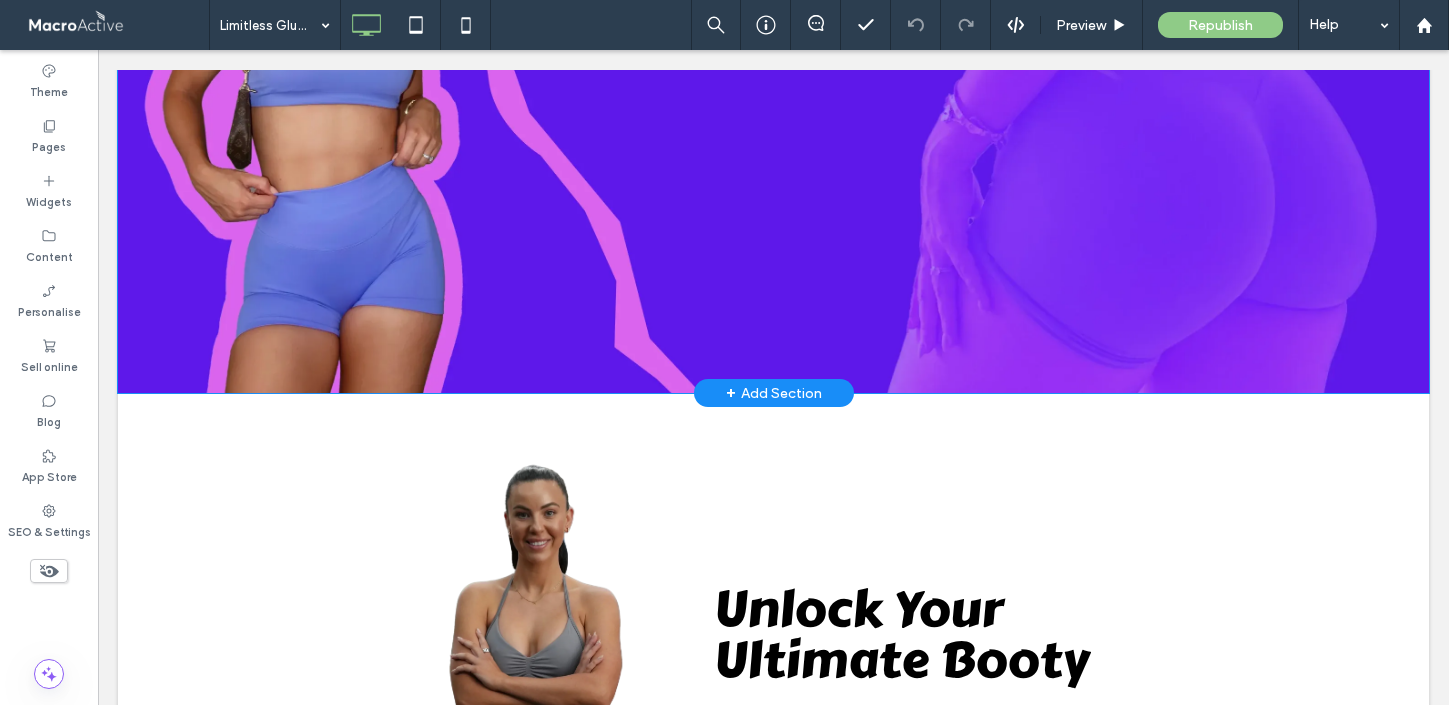 scroll, scrollTop: 447, scrollLeft: 0, axis: vertical 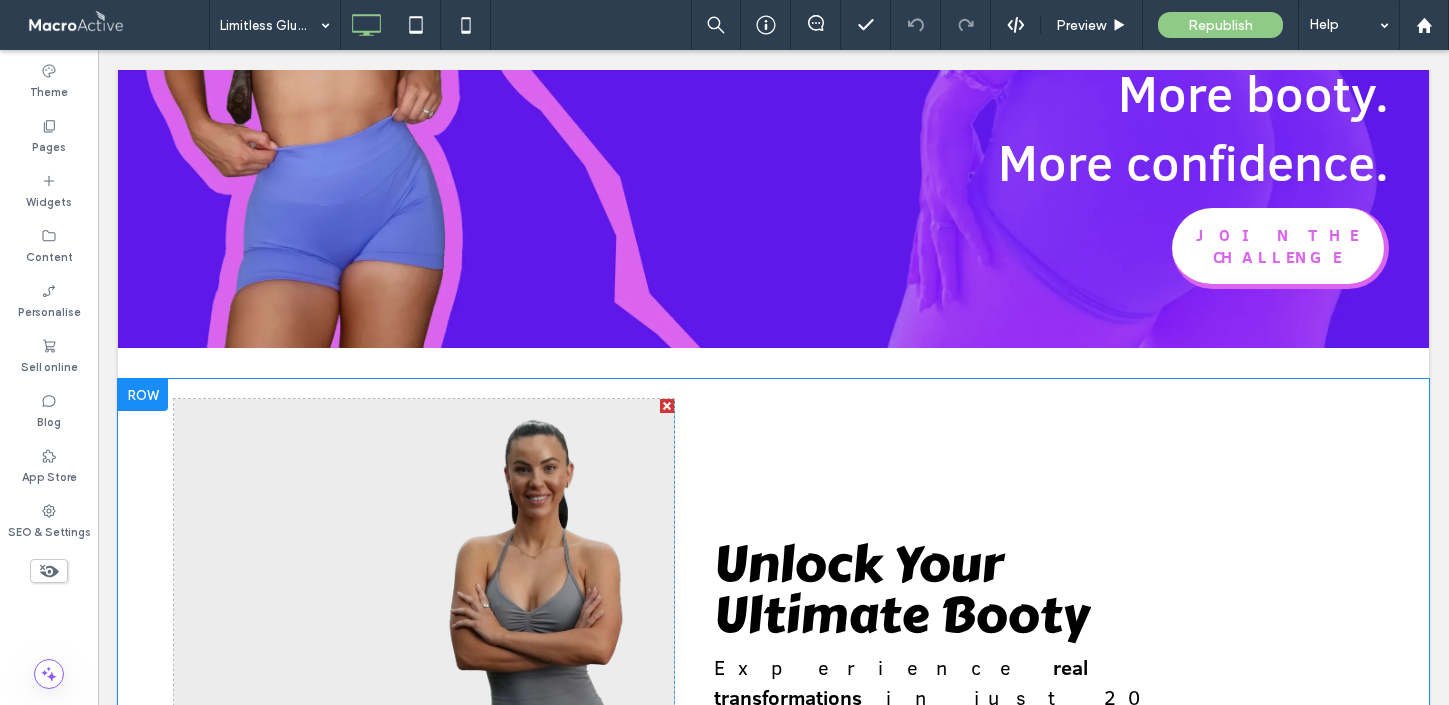 click at bounding box center [143, 395] 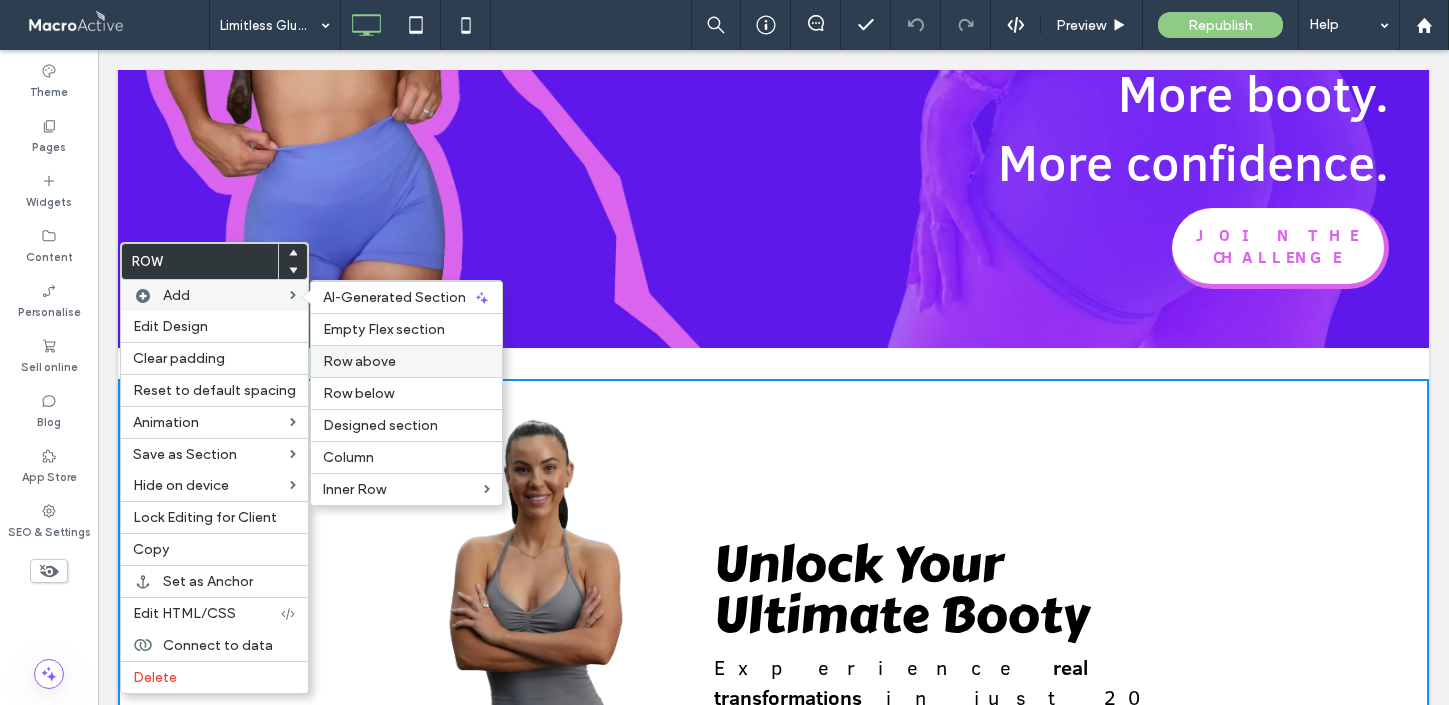 click on "Row above" at bounding box center (359, 361) 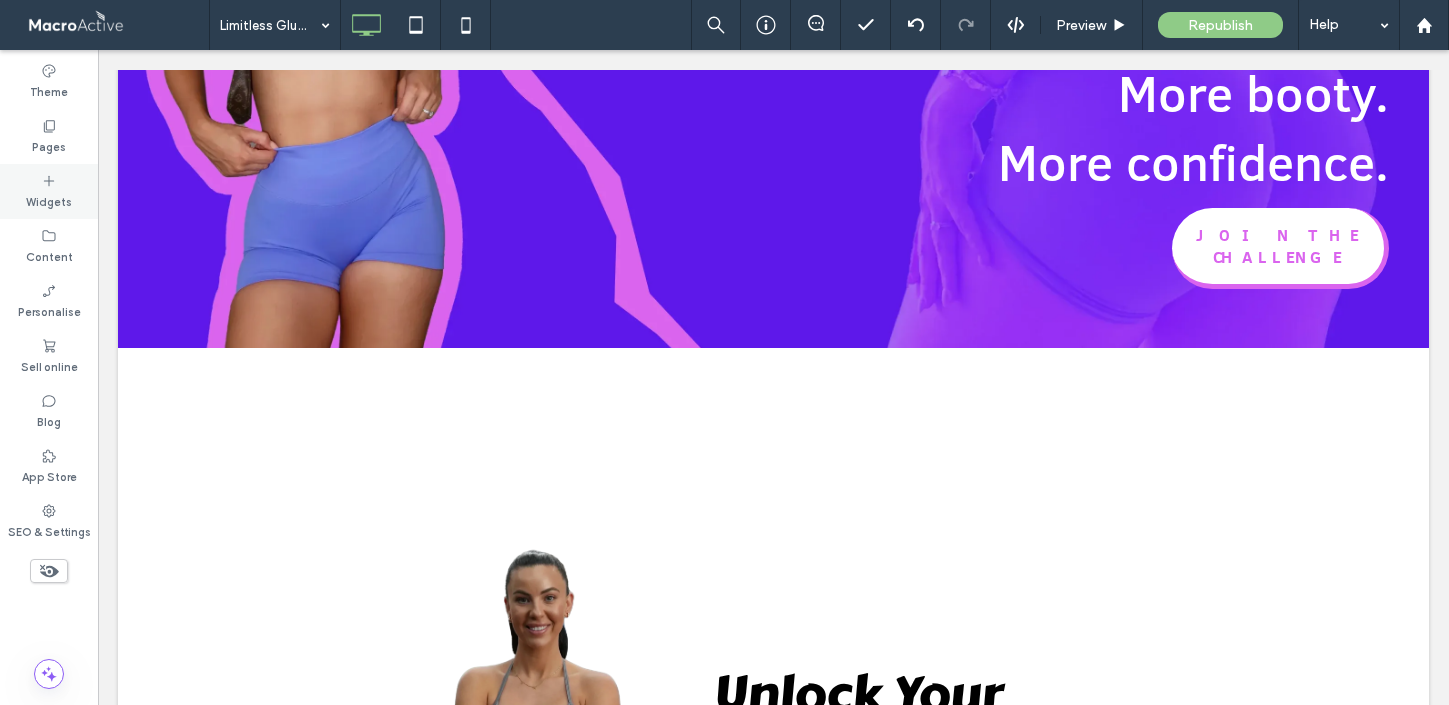 click on "Widgets" at bounding box center [49, 200] 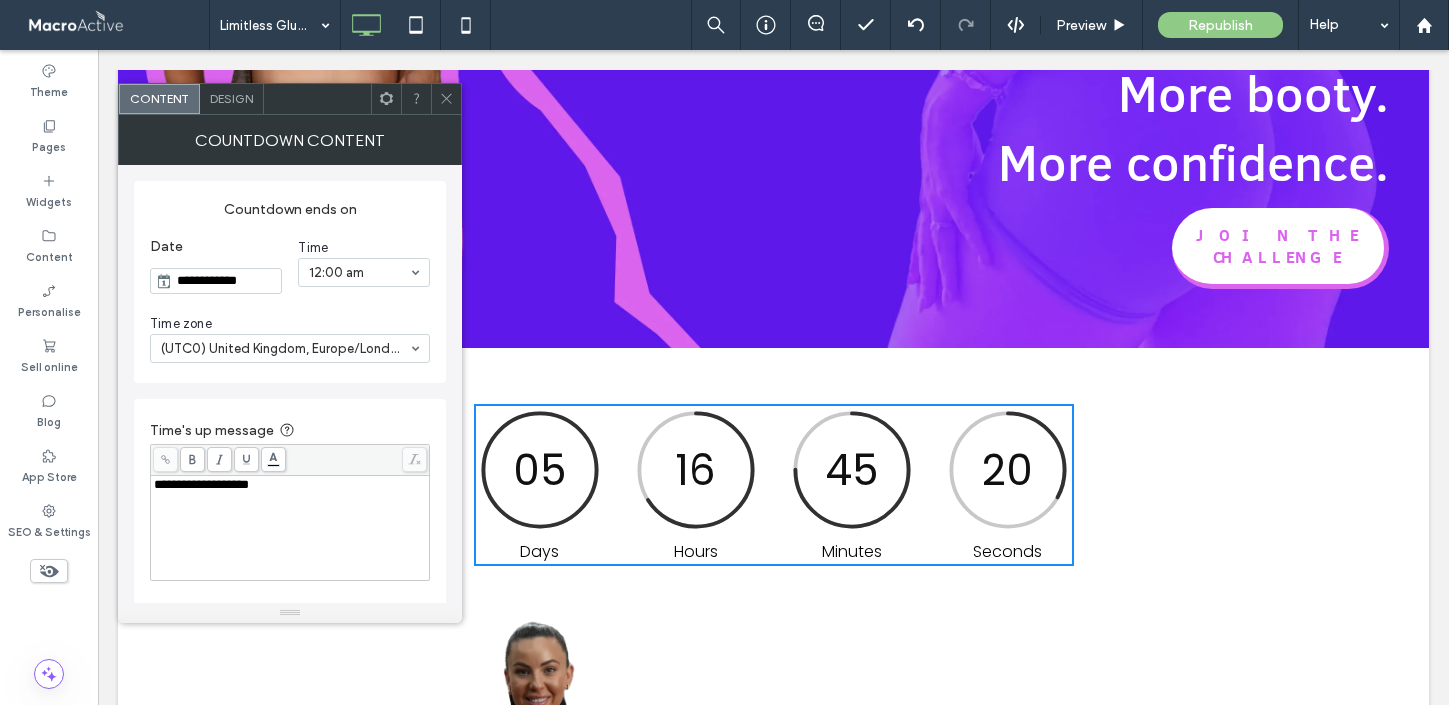 click on "**********" at bounding box center [226, 281] 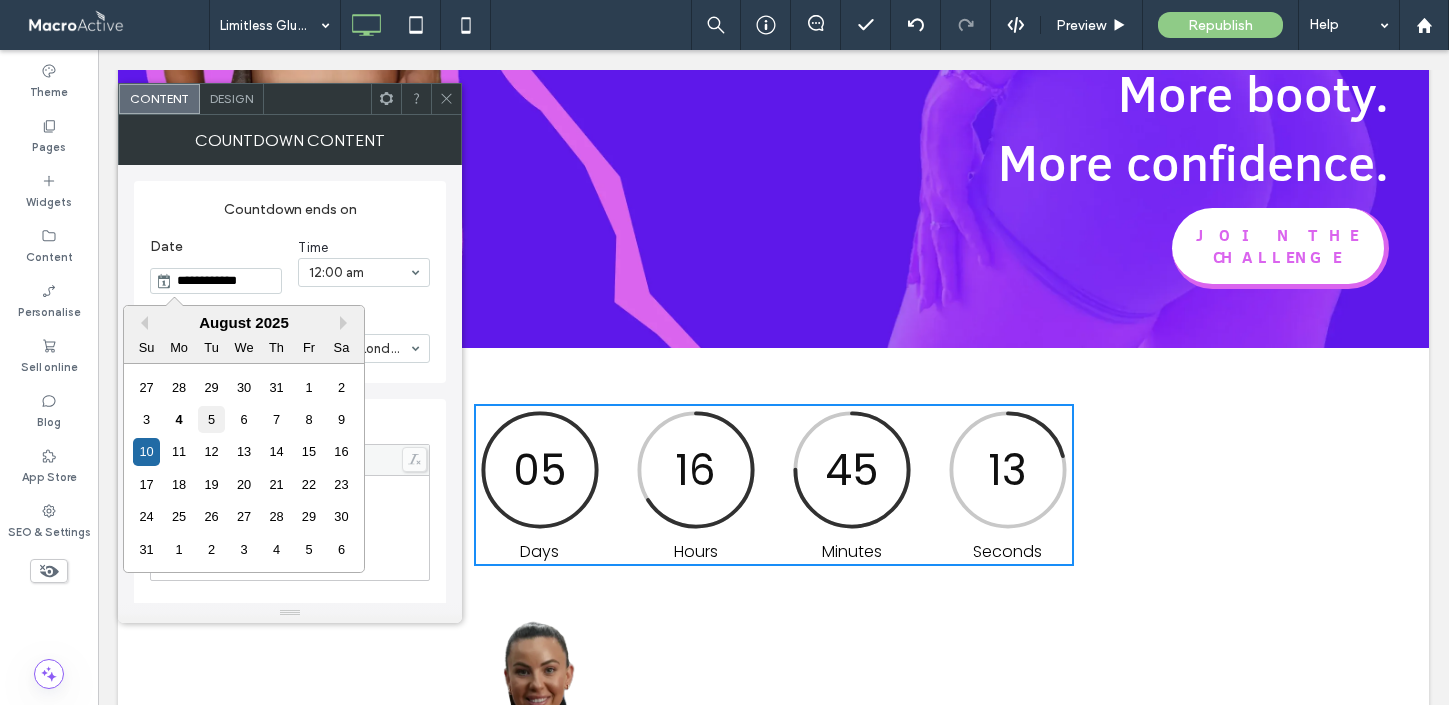 click on "5" at bounding box center [211, 419] 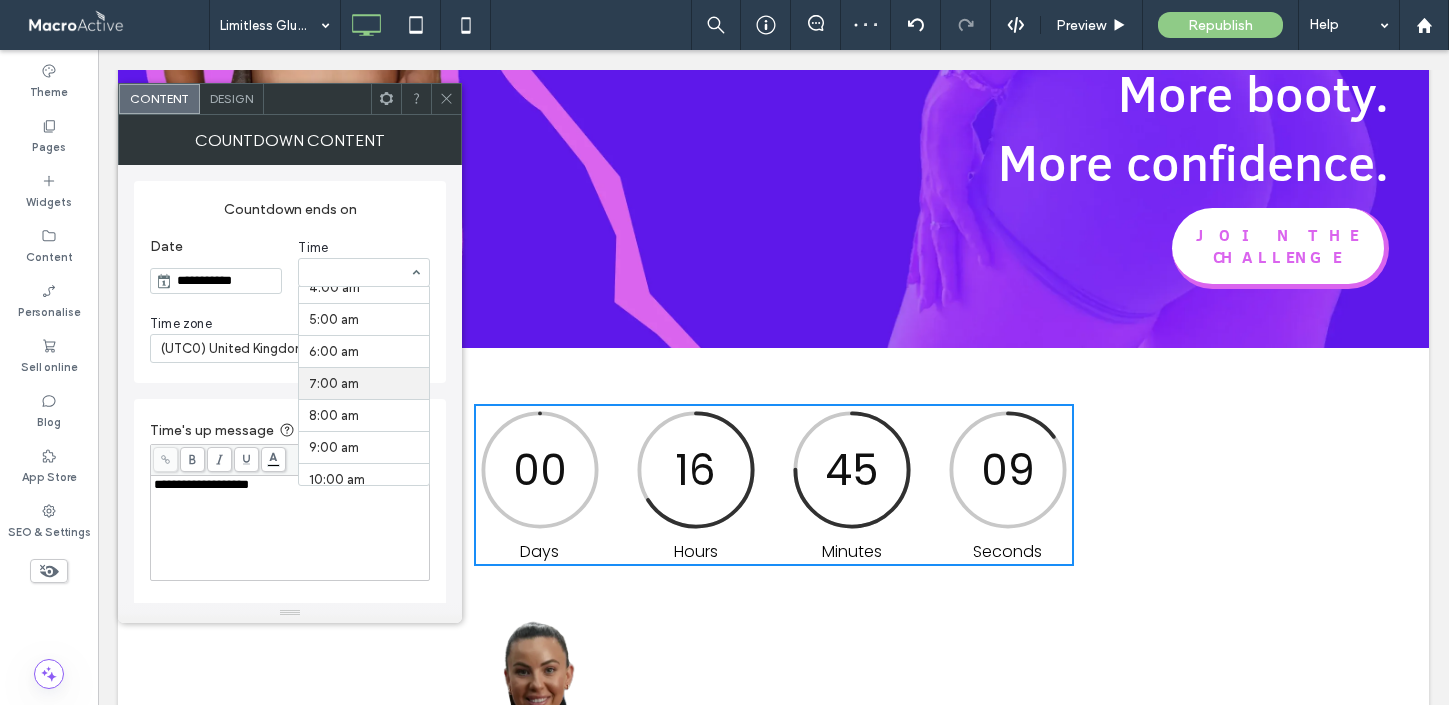 scroll, scrollTop: 162, scrollLeft: 0, axis: vertical 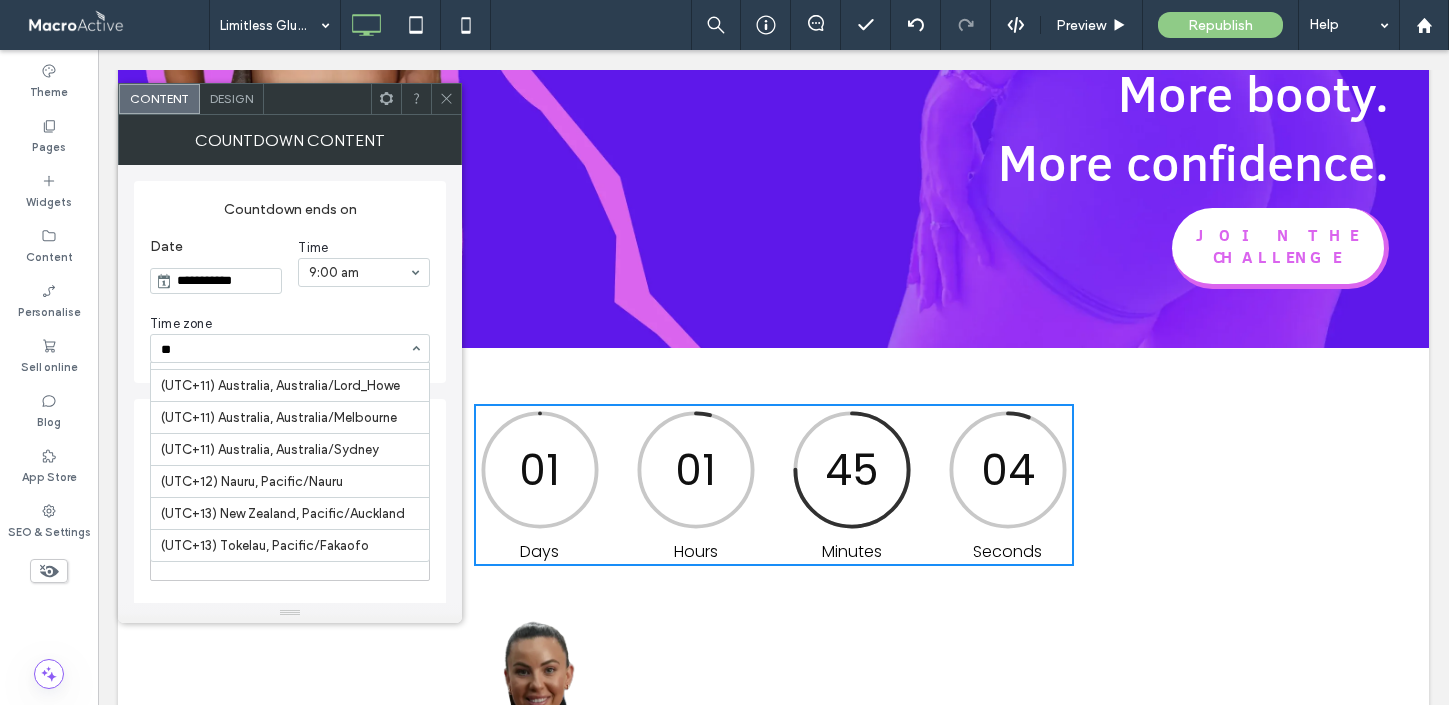 type on "***" 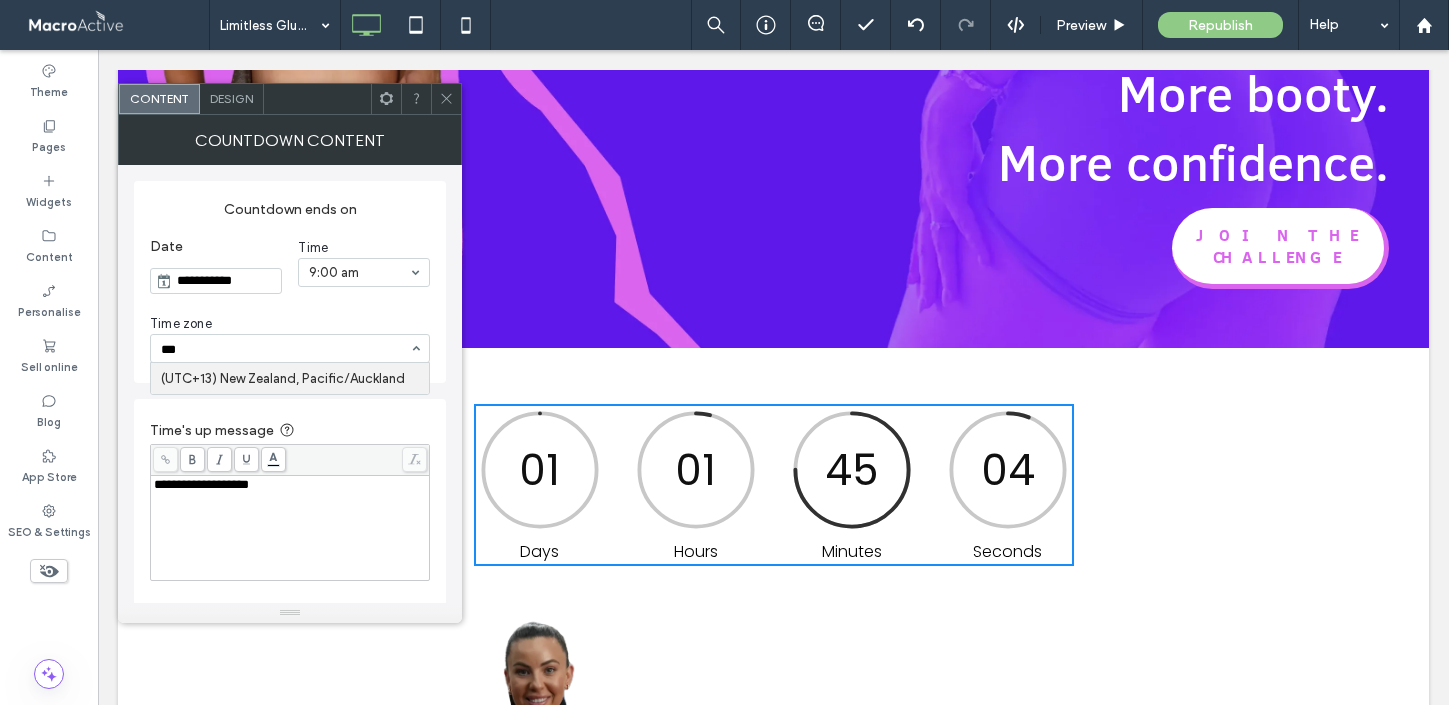 scroll, scrollTop: 0, scrollLeft: 0, axis: both 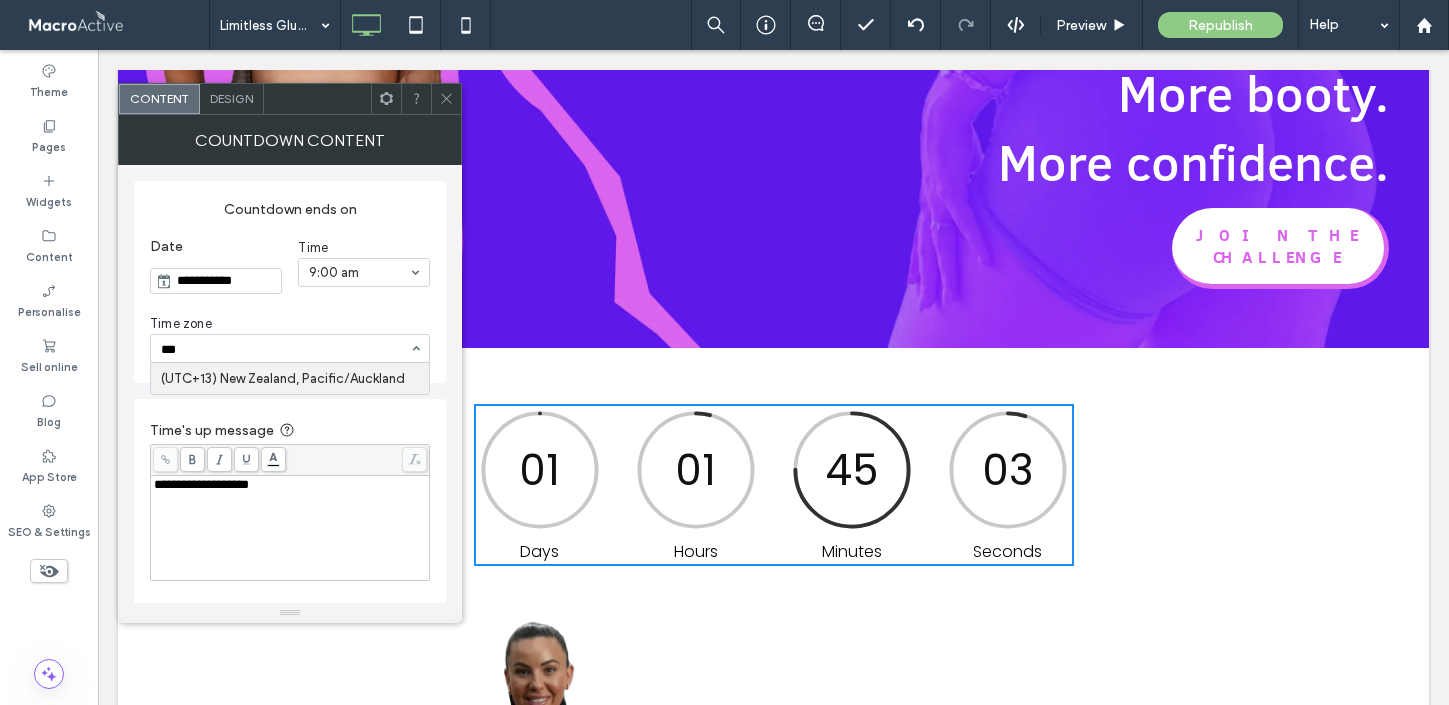 type 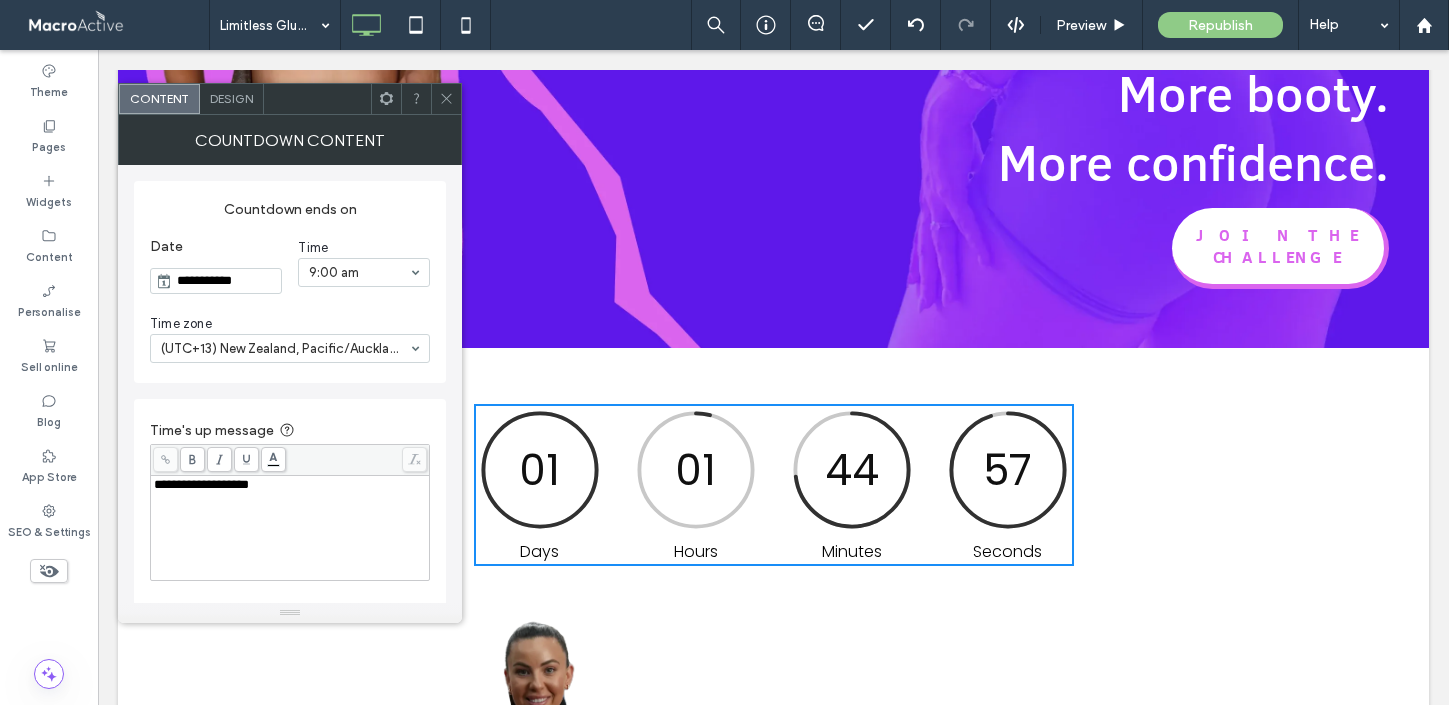 click on "**********" at bounding box center (290, 485) 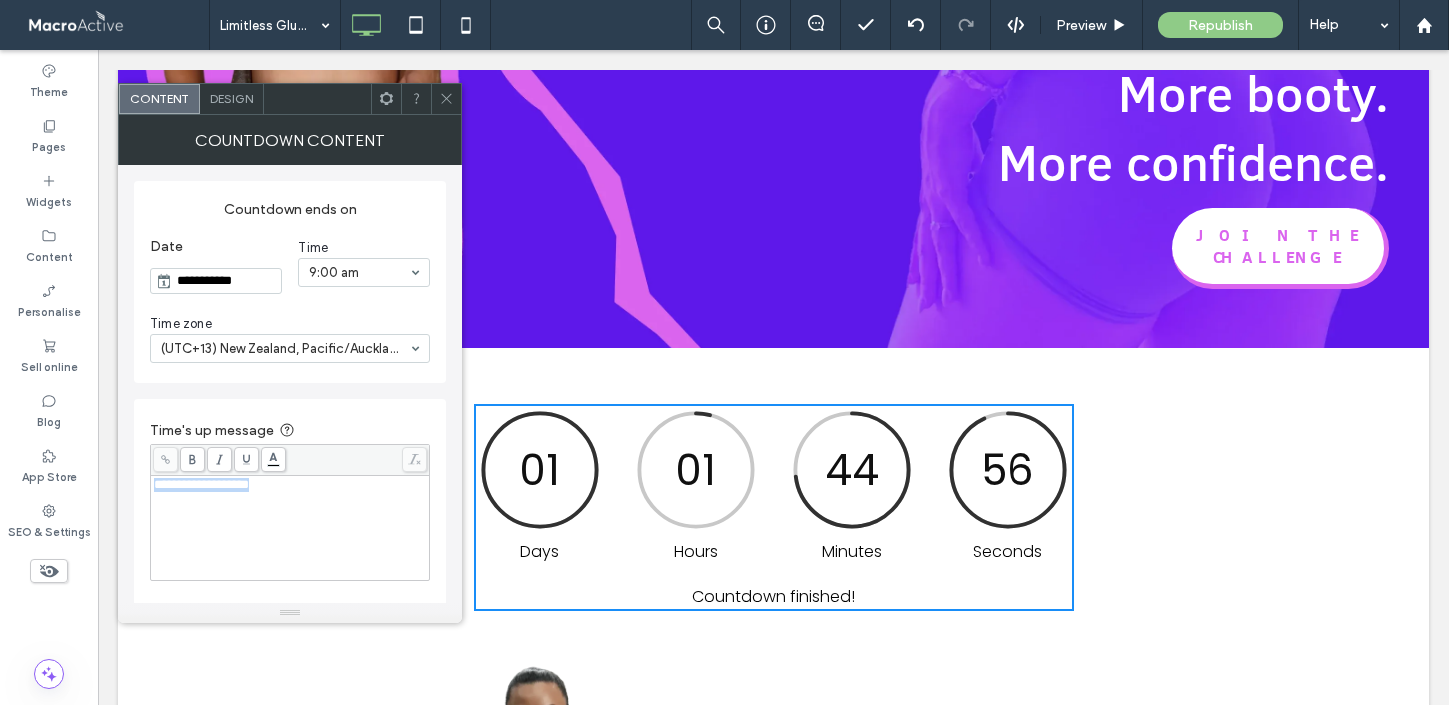 drag, startPoint x: 289, startPoint y: 486, endPoint x: 144, endPoint y: 484, distance: 145.0138 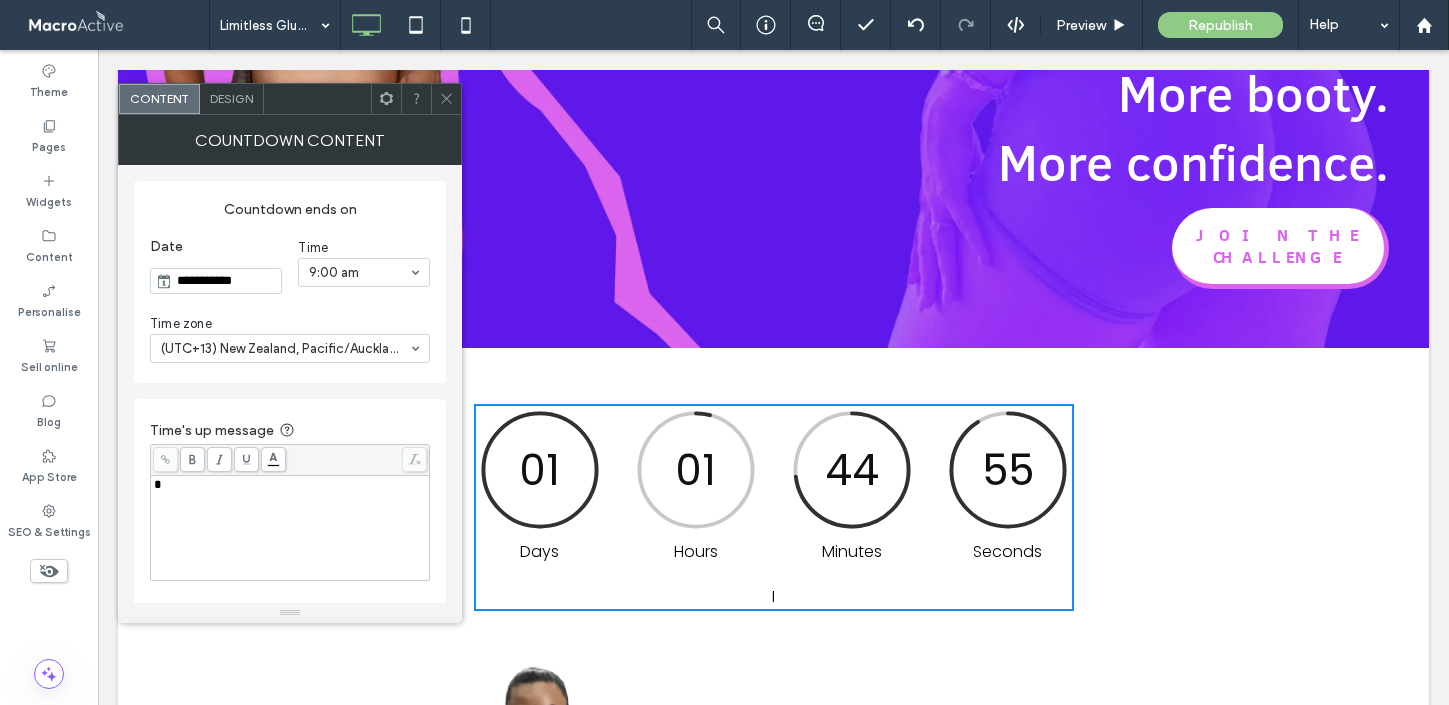 type 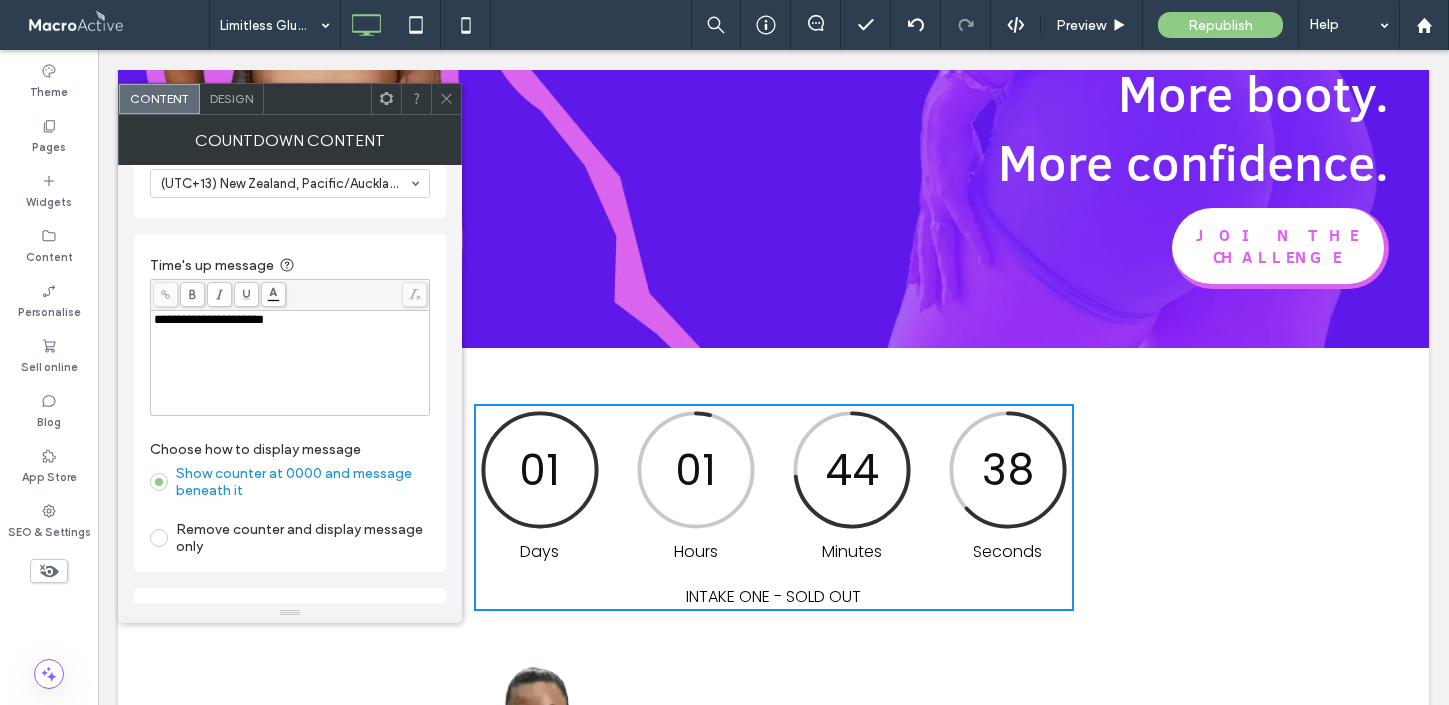 scroll, scrollTop: 243, scrollLeft: 0, axis: vertical 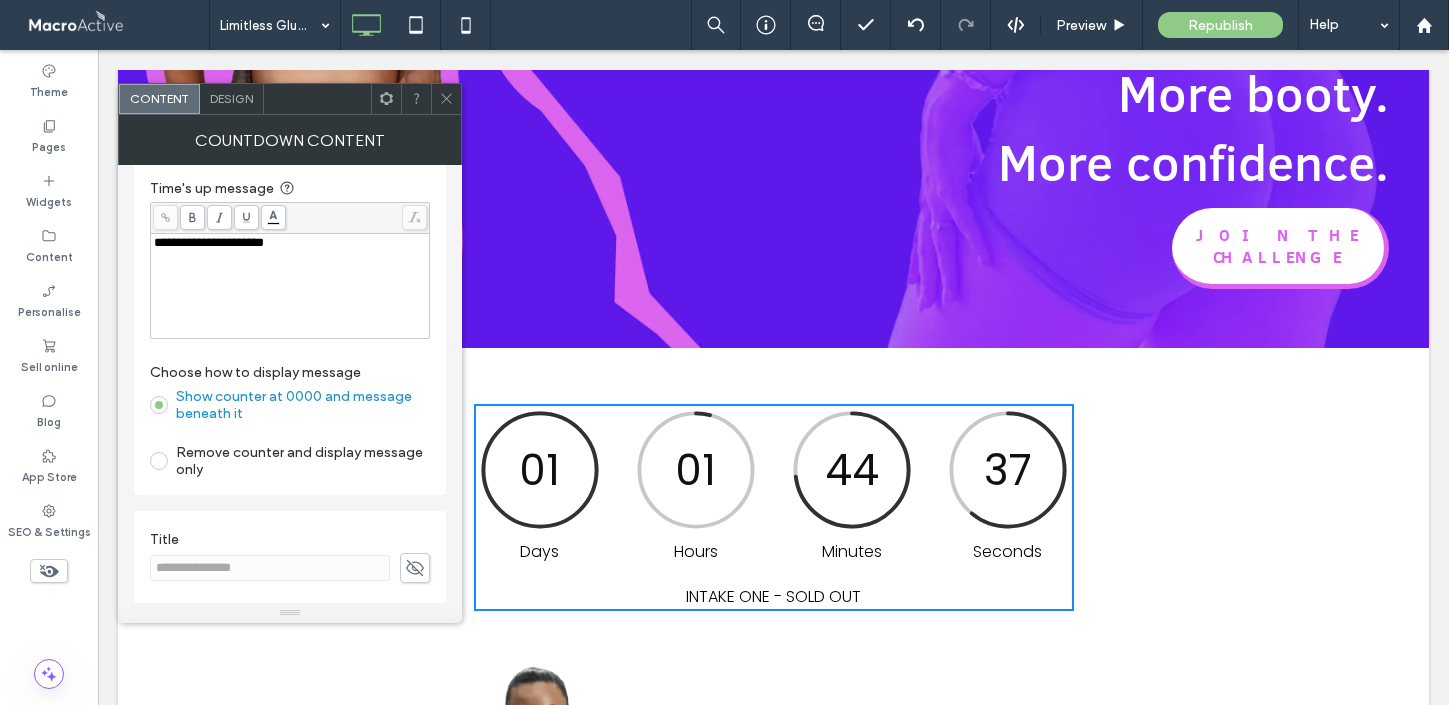 click 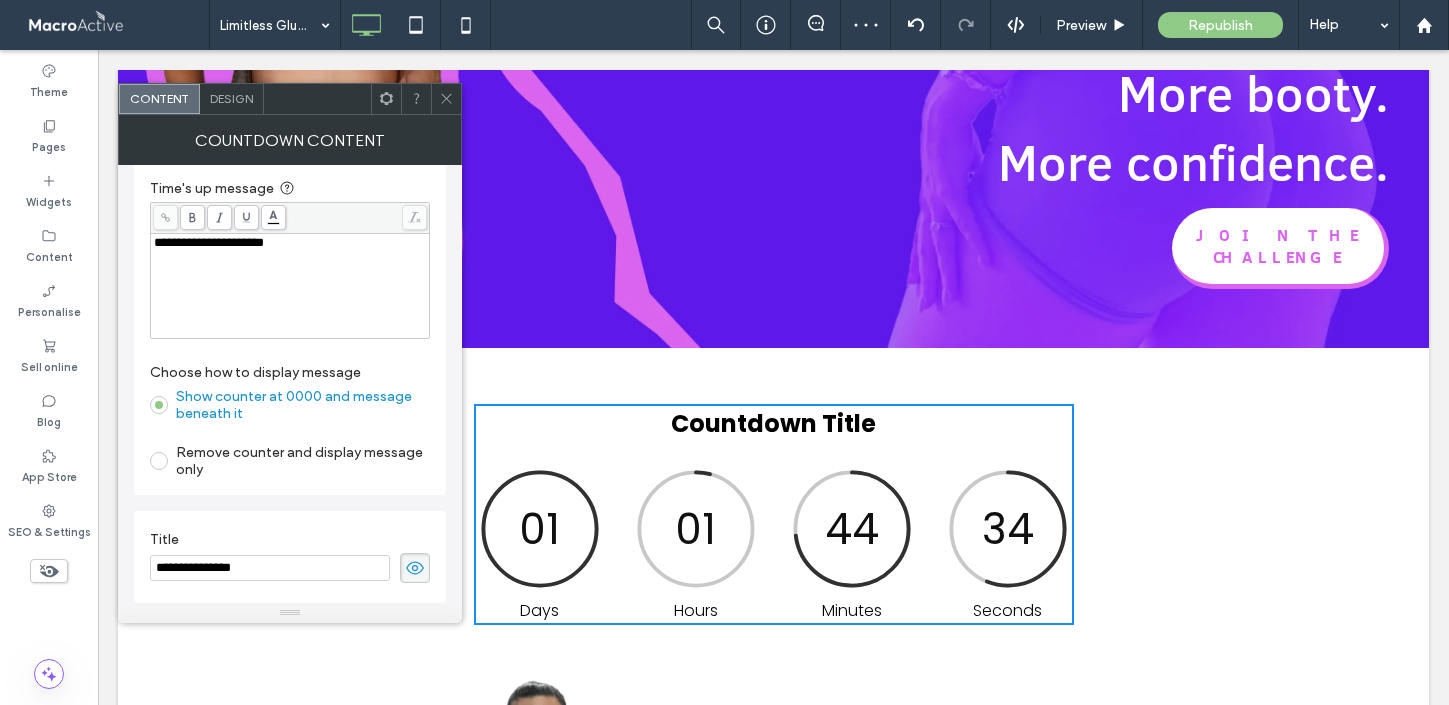 click on "**********" at bounding box center (270, 568) 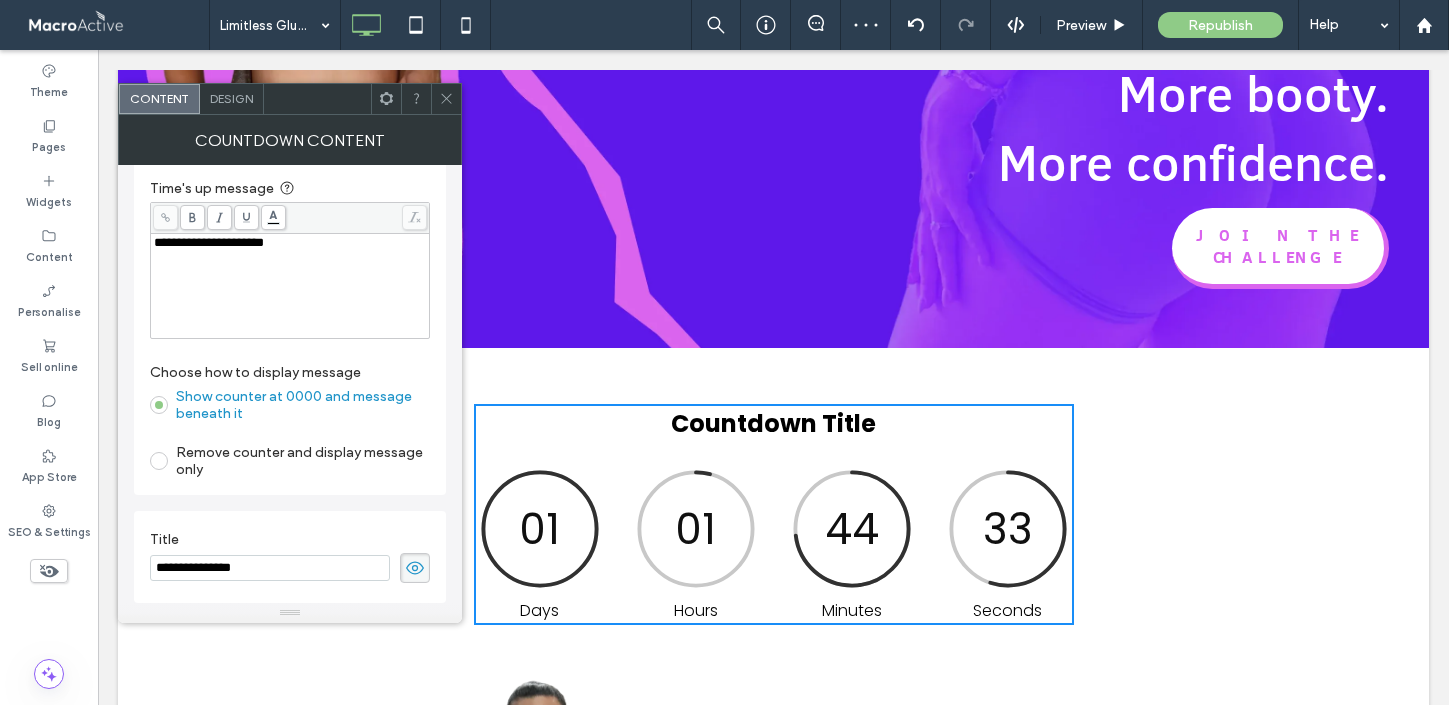 drag, startPoint x: 273, startPoint y: 574, endPoint x: 124, endPoint y: 555, distance: 150.20653 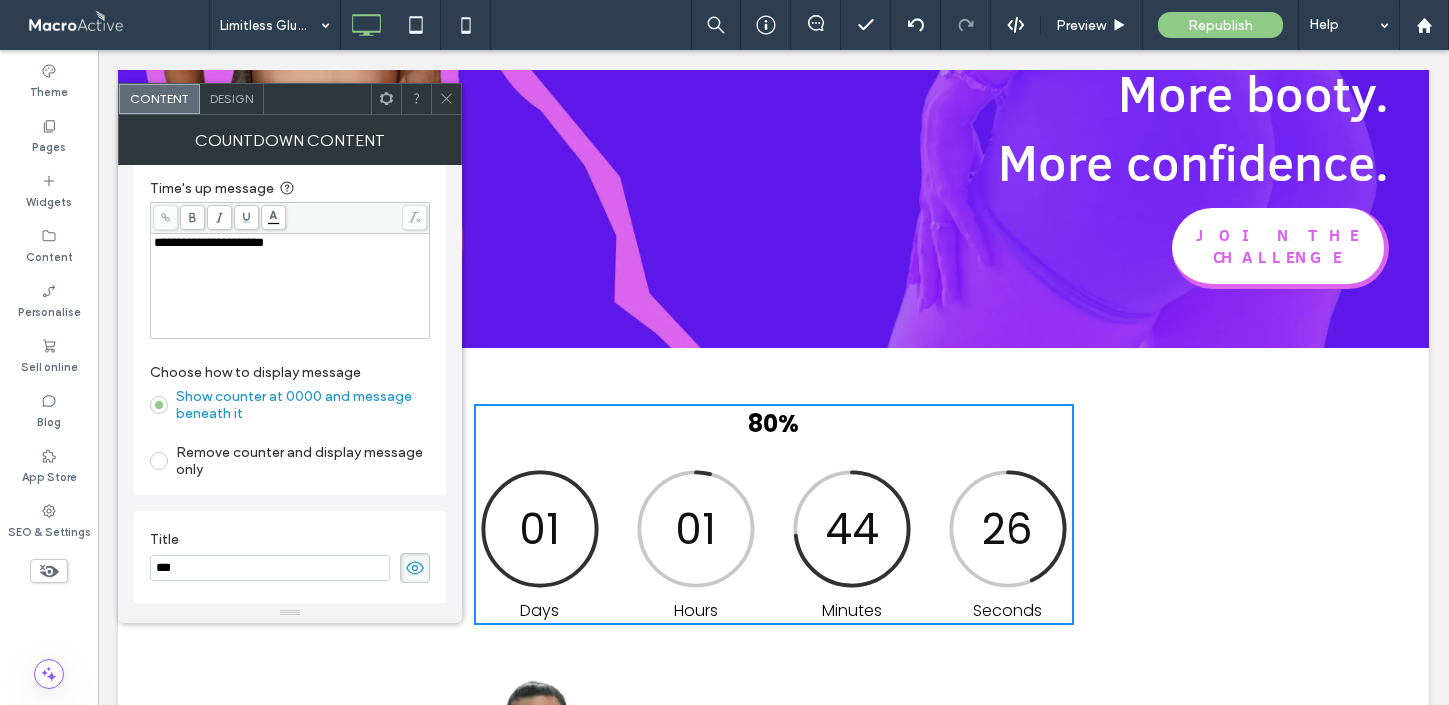 click on "***" at bounding box center [270, 568] 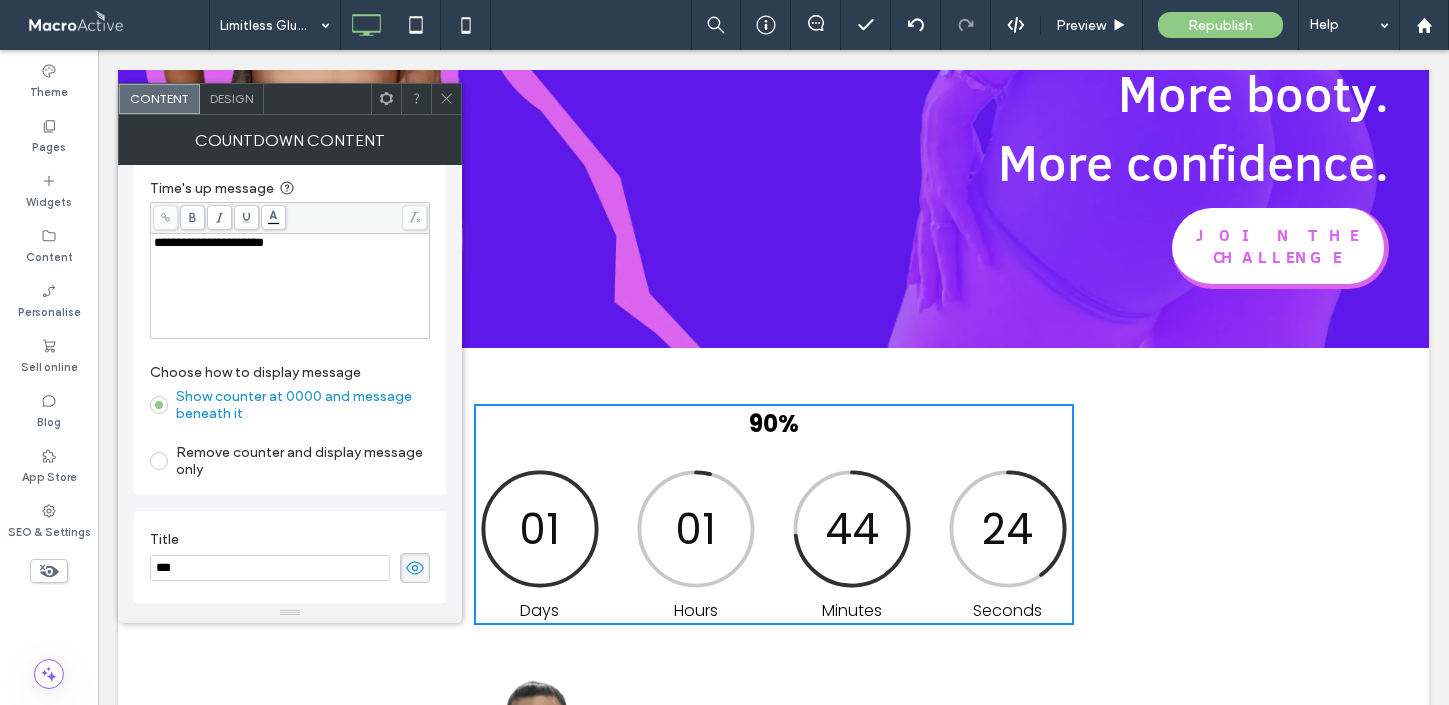click on "***" at bounding box center [270, 568] 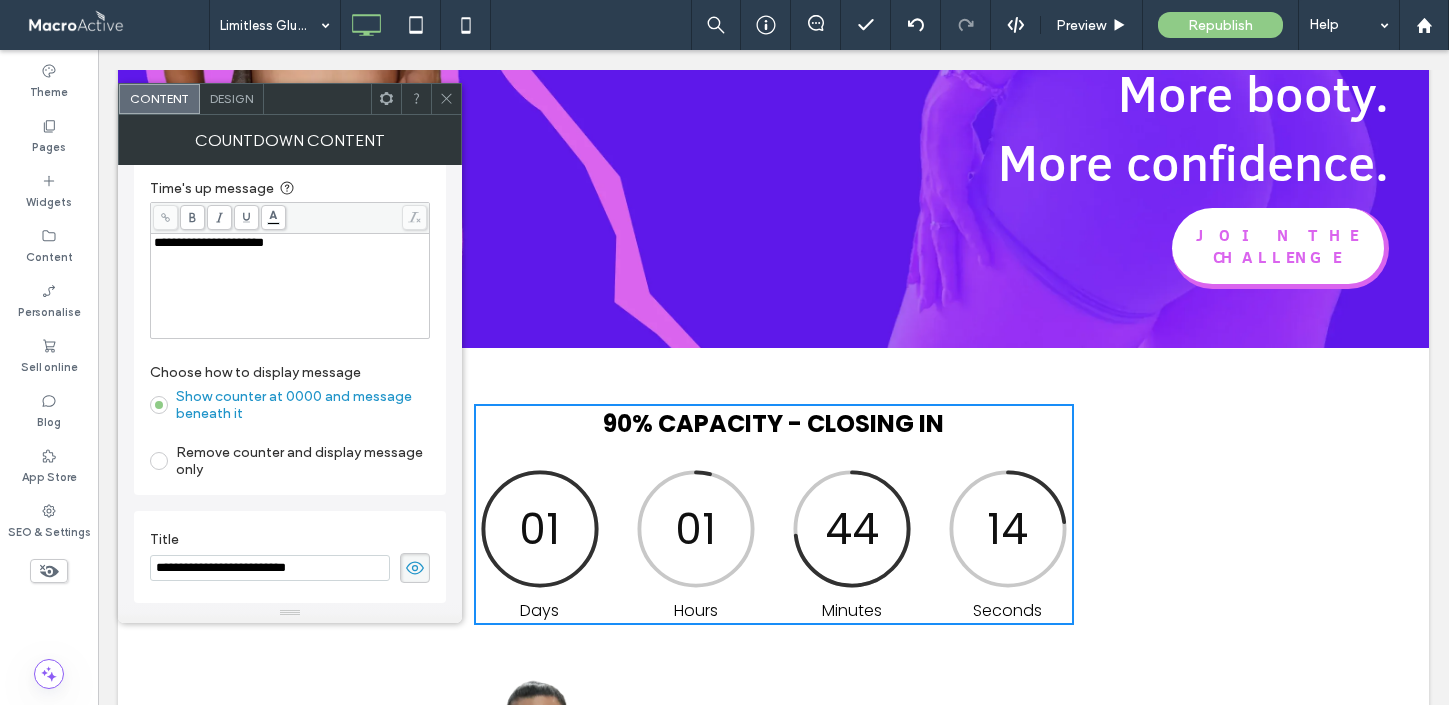 type on "**********" 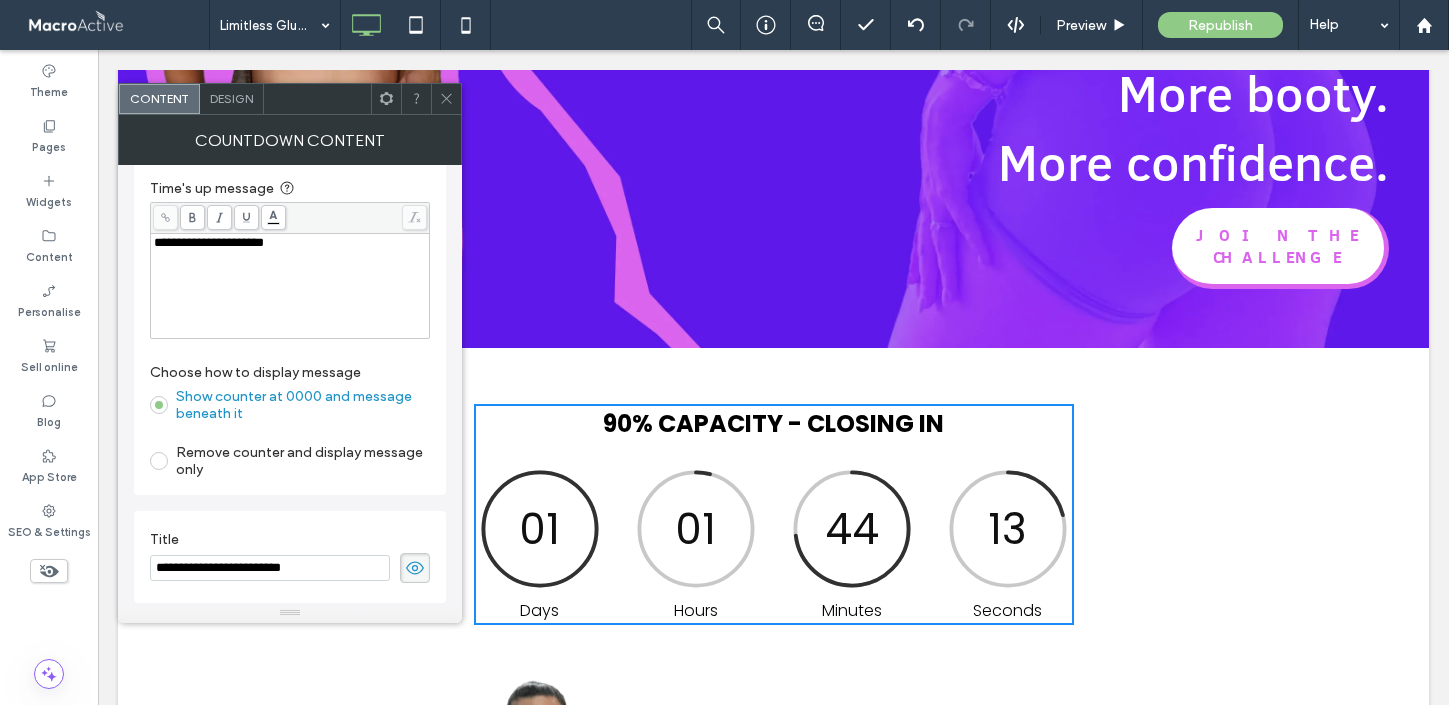click on "Design" at bounding box center (231, 98) 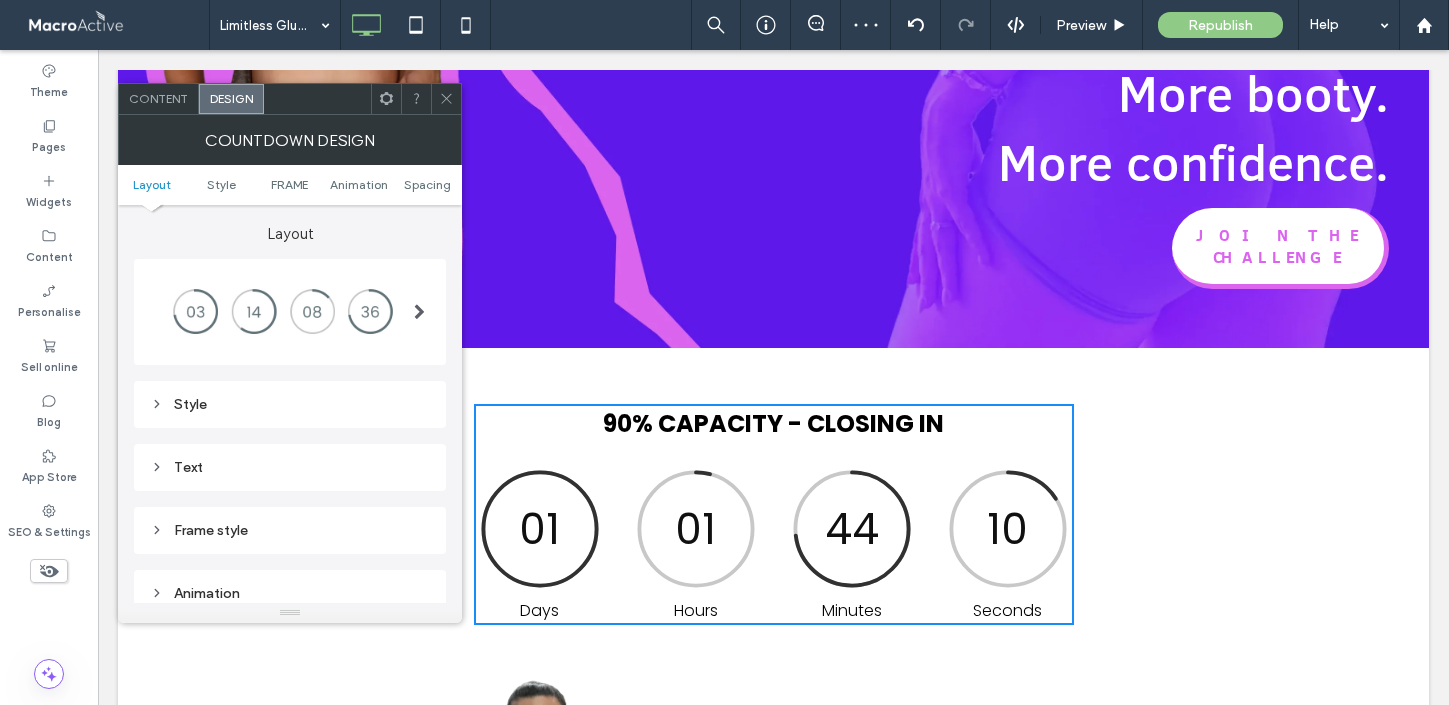 click on "Style" at bounding box center (290, 404) 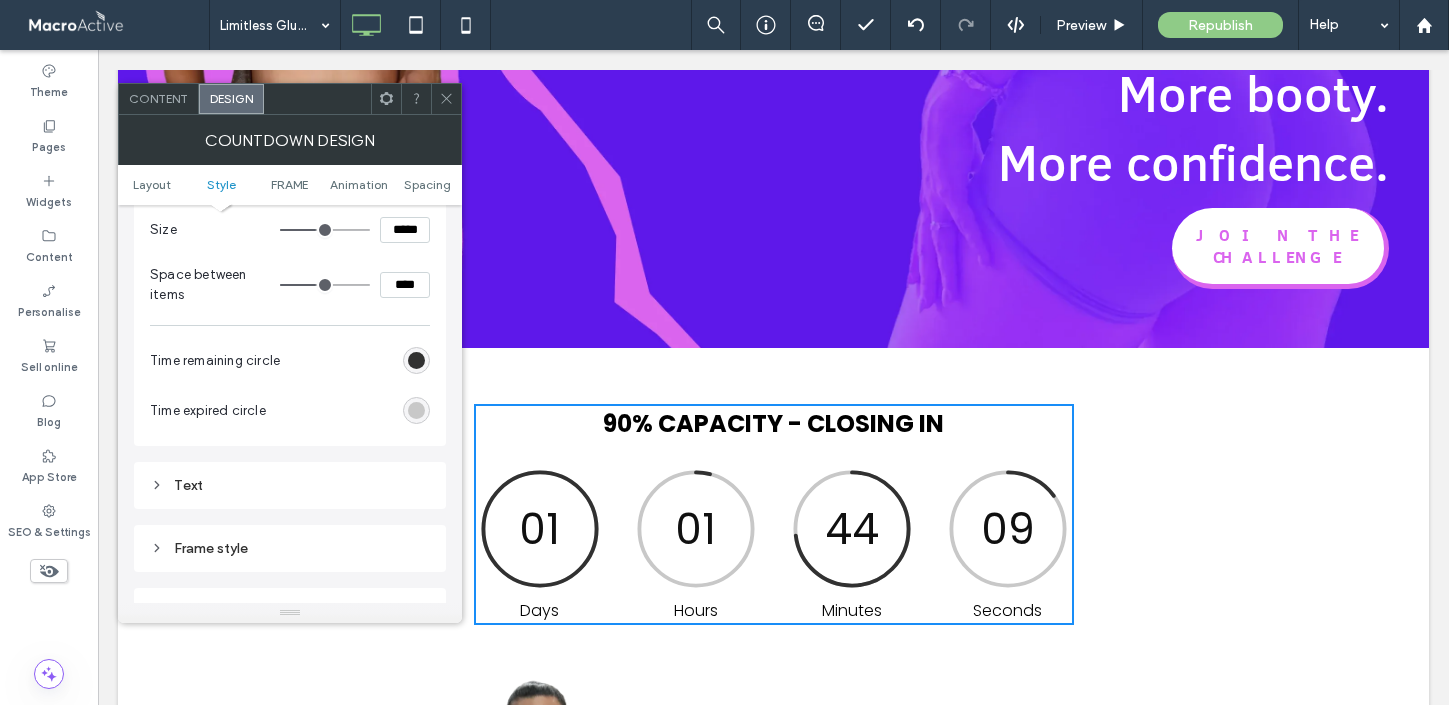 scroll, scrollTop: 274, scrollLeft: 0, axis: vertical 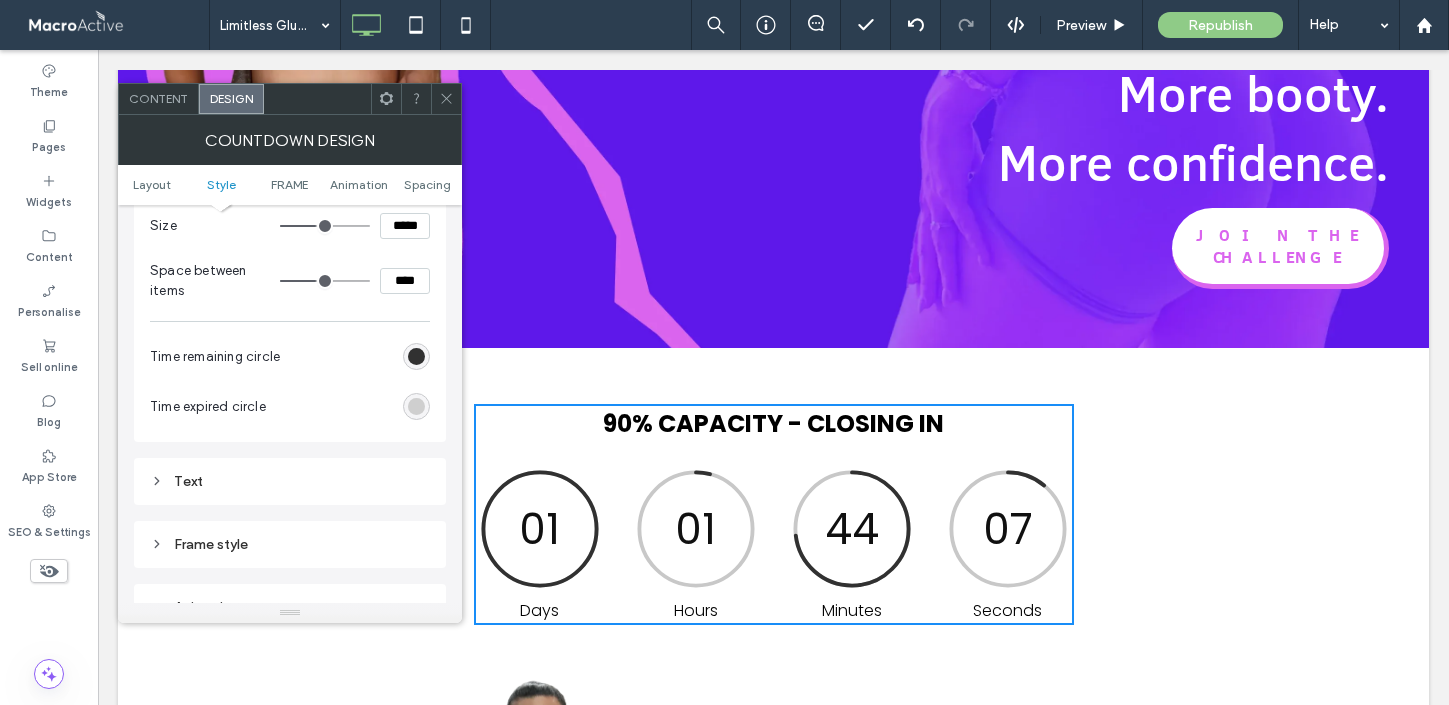 click at bounding box center [416, 406] 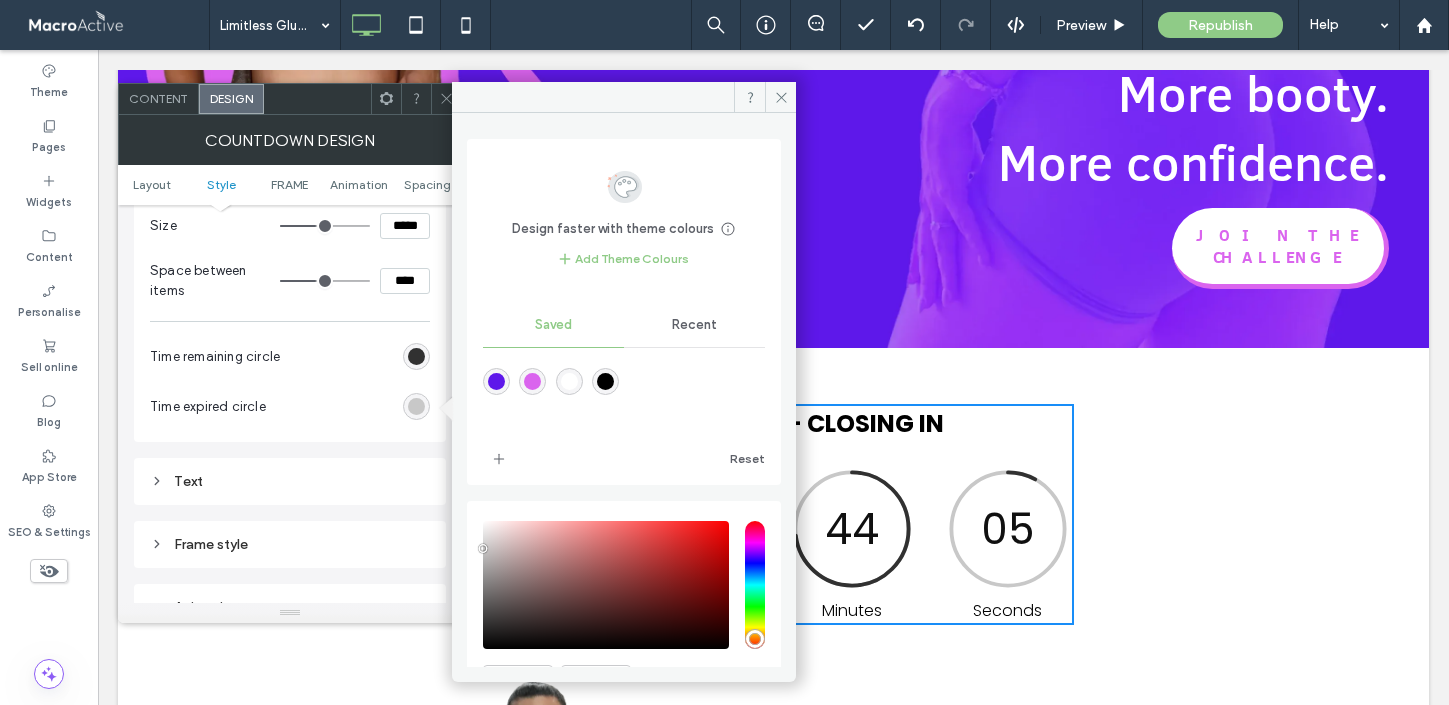 click at bounding box center (496, 381) 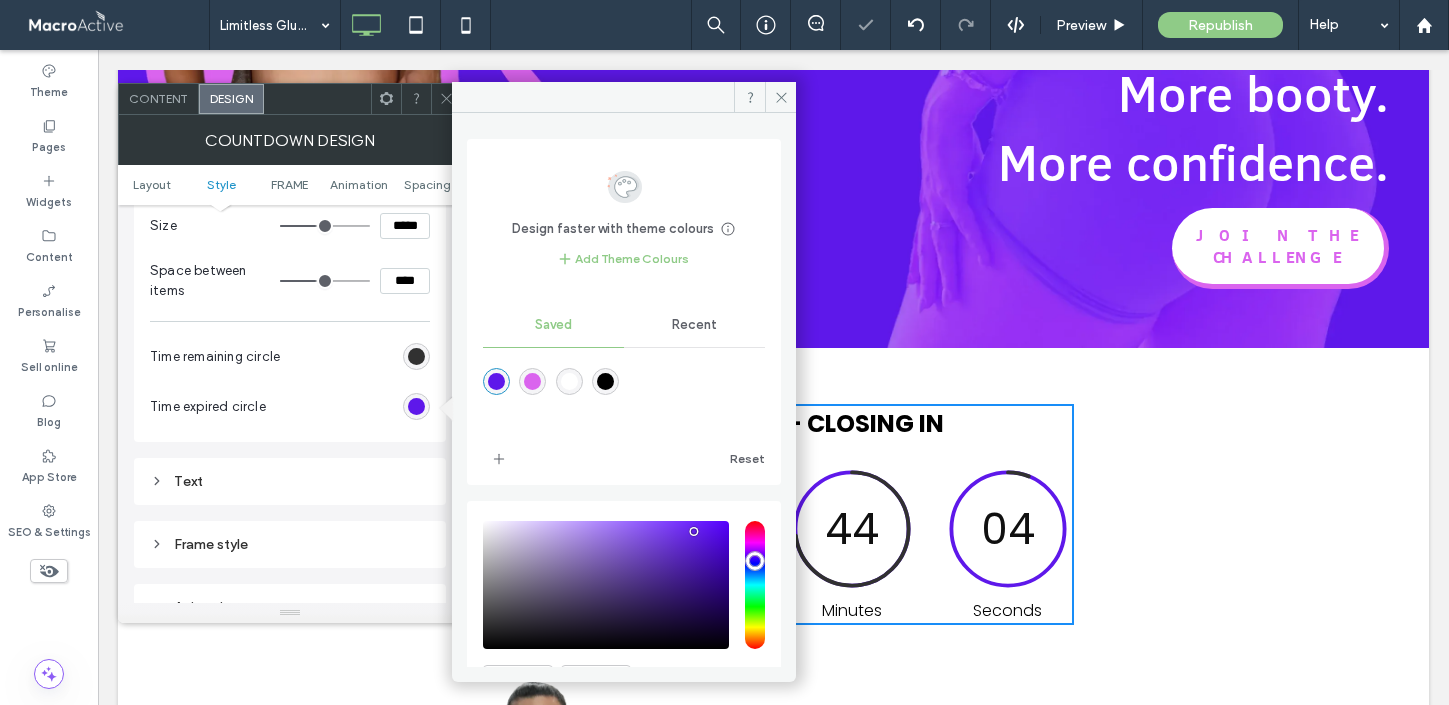 click on "Time remaining circle" at bounding box center (290, 357) 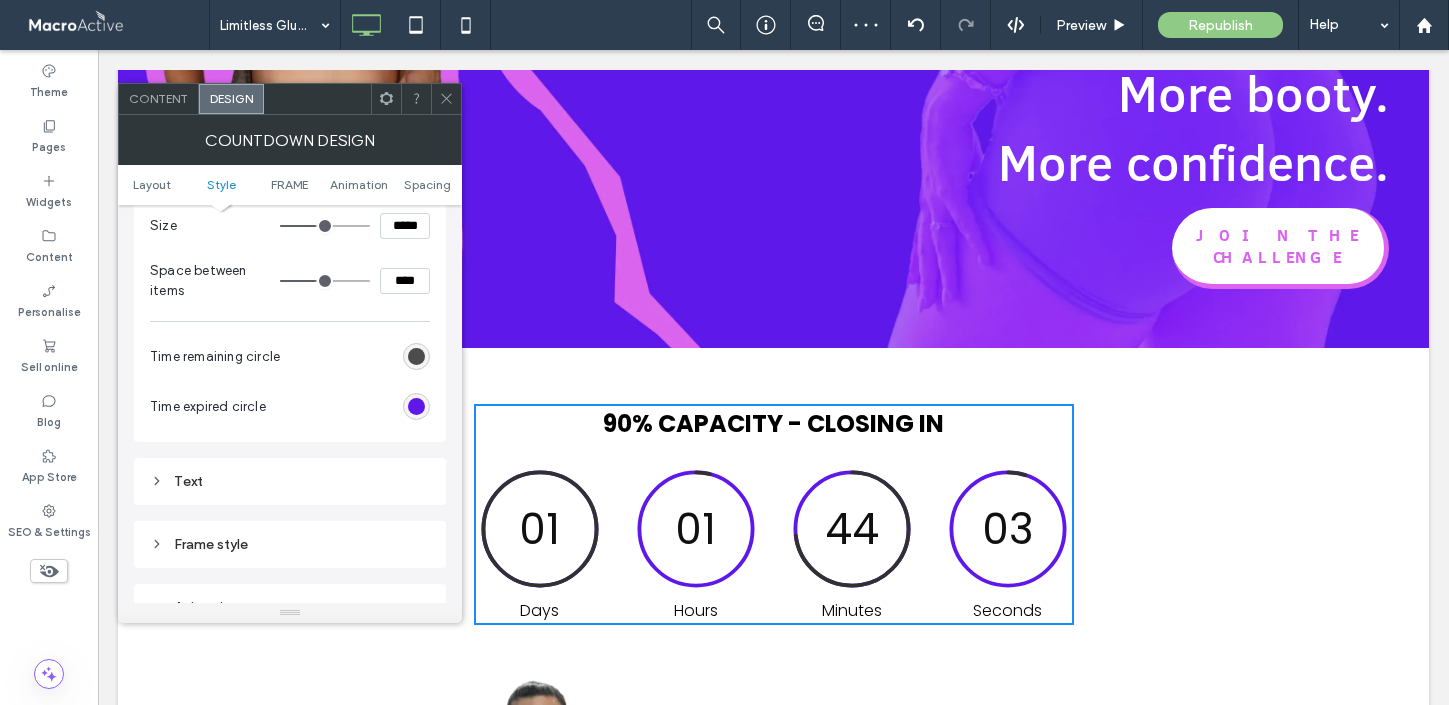 click at bounding box center [416, 356] 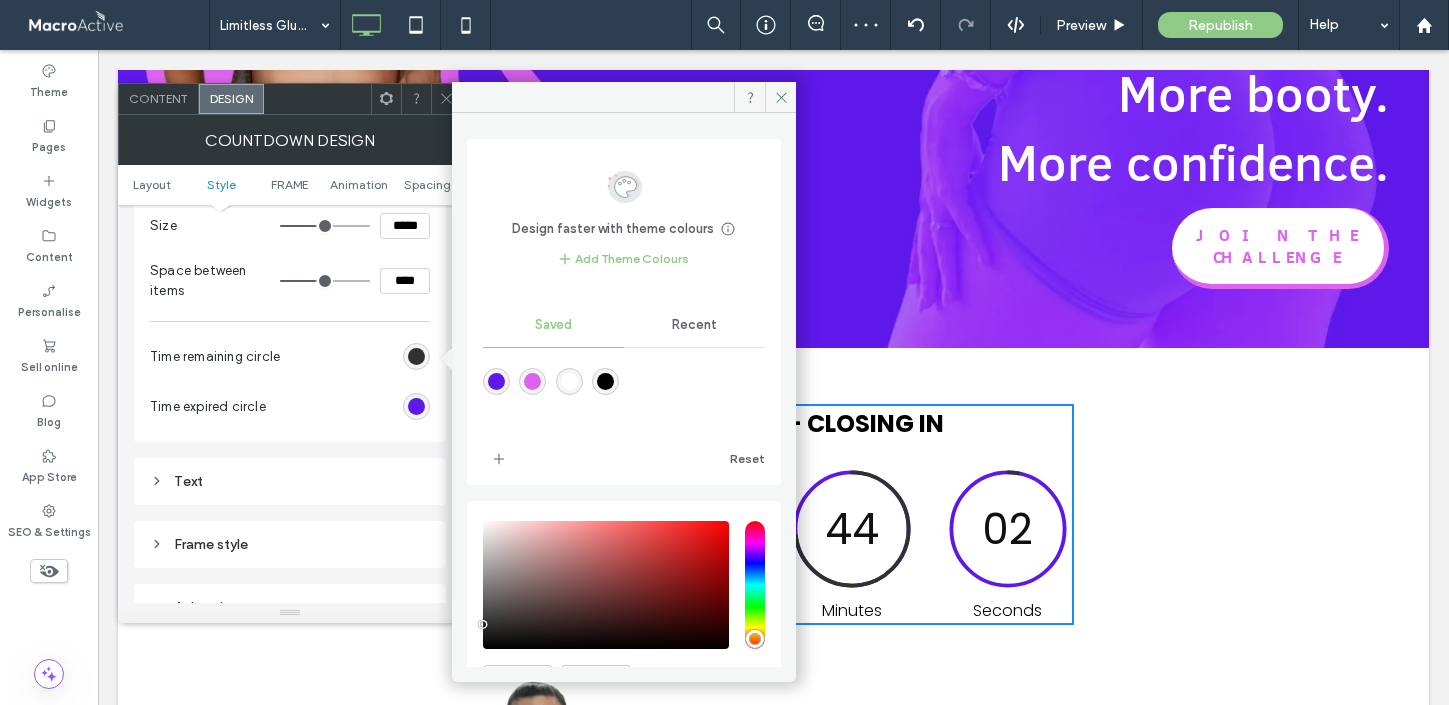 click at bounding box center [532, 381] 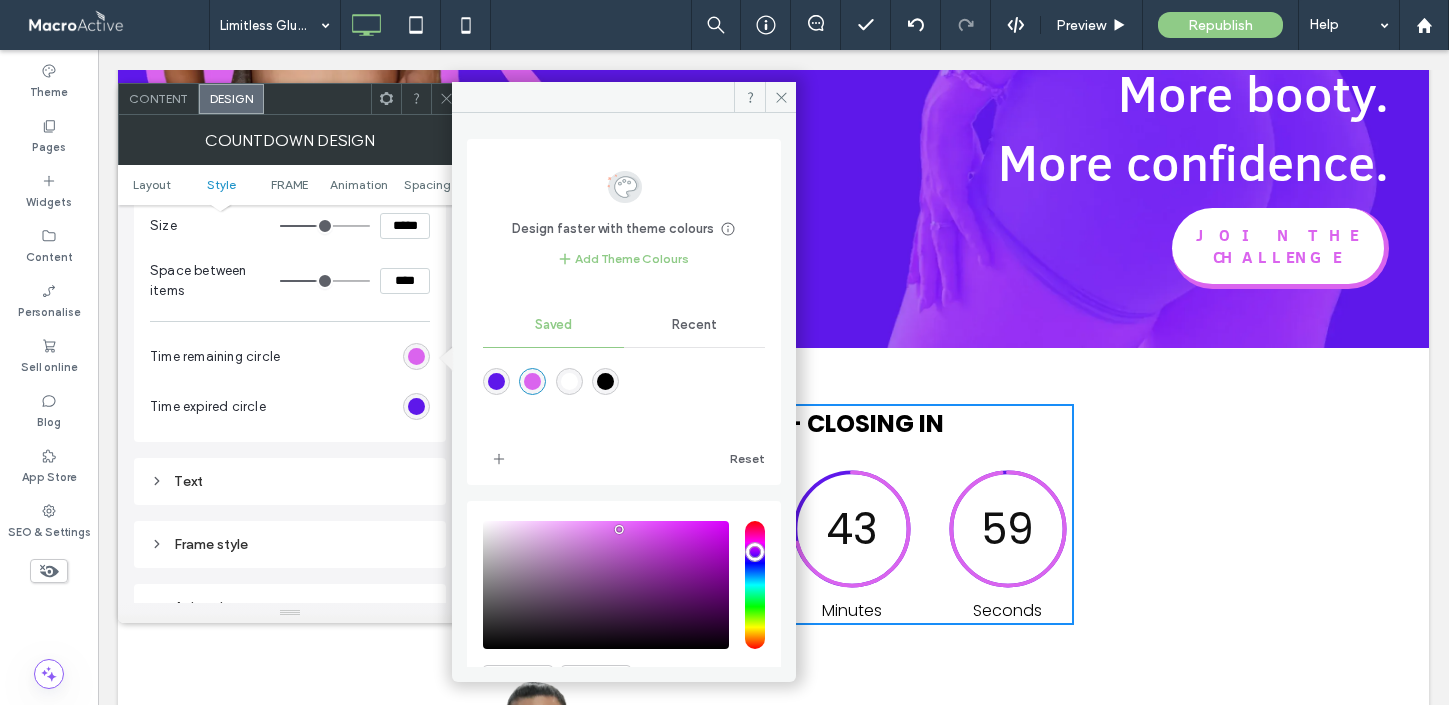 click on "Text" at bounding box center (290, 481) 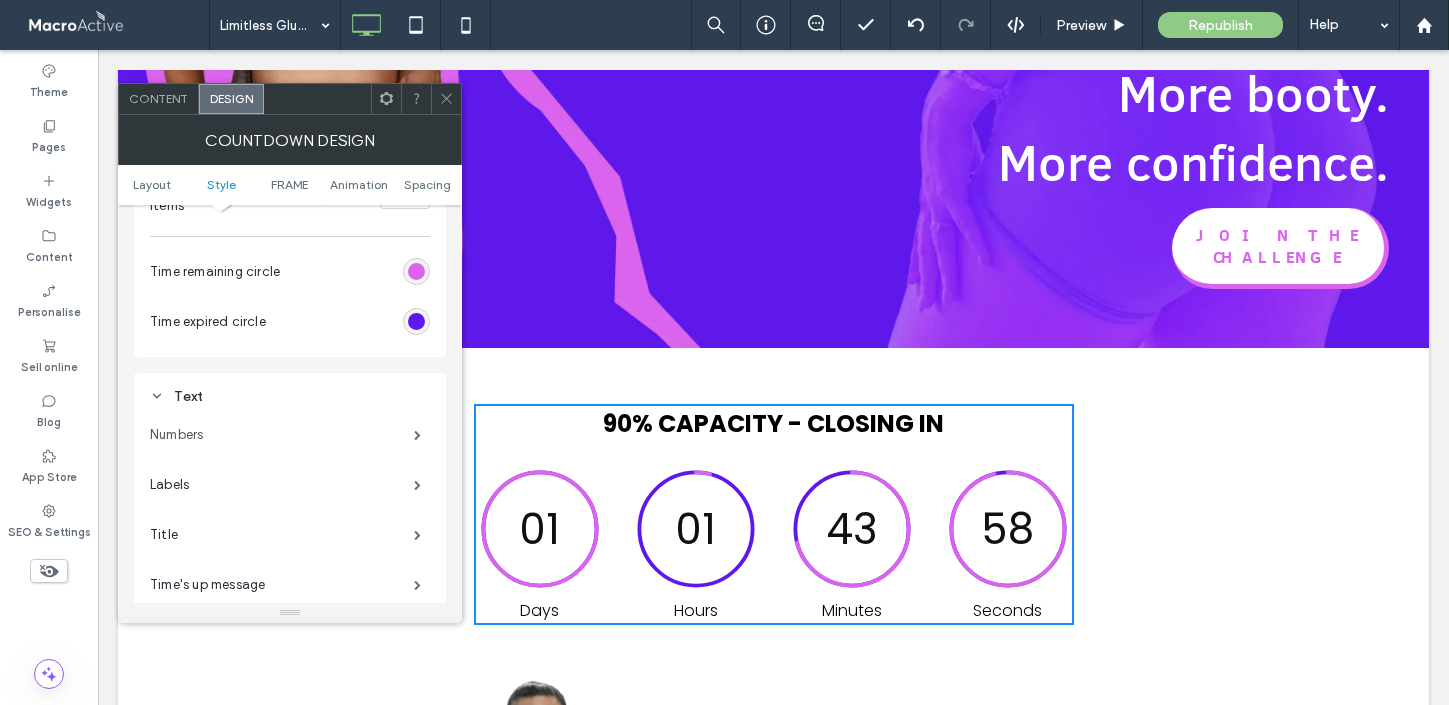 scroll, scrollTop: 369, scrollLeft: 0, axis: vertical 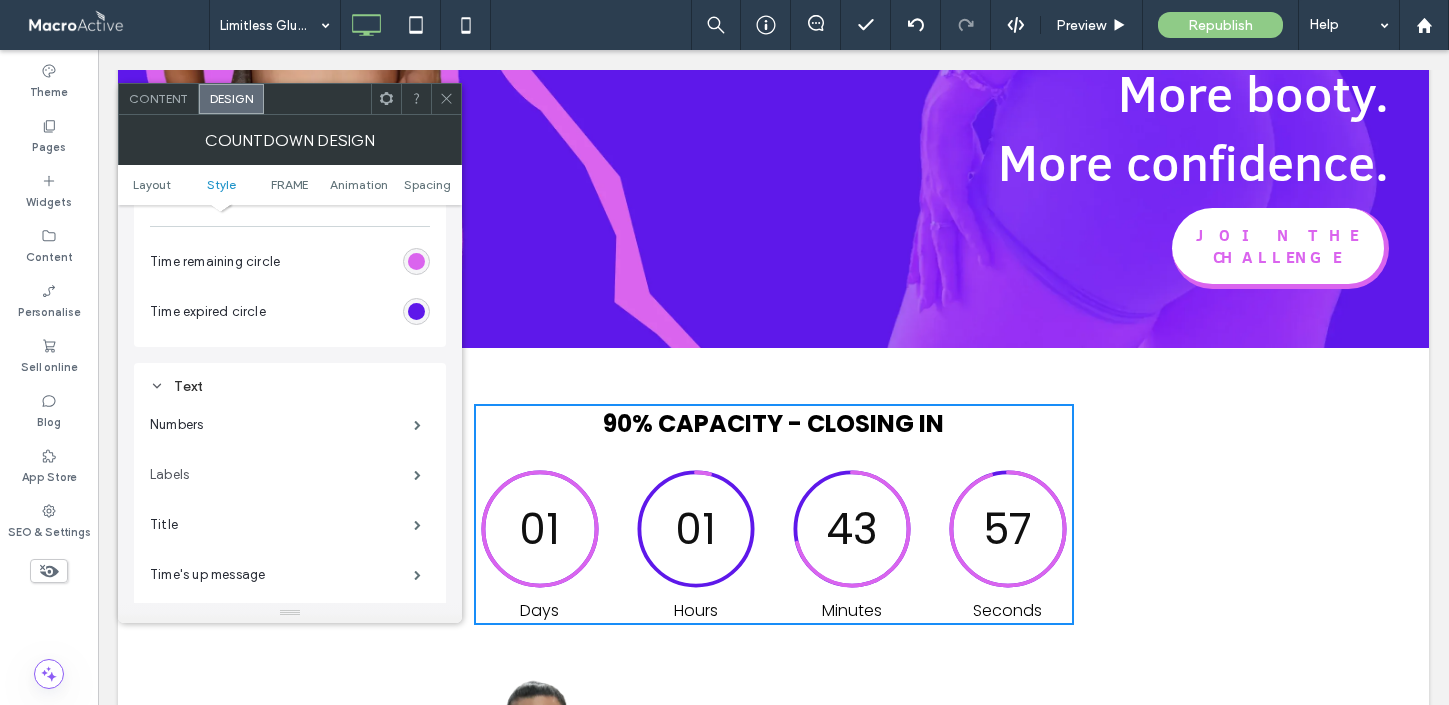 click on "Labels" at bounding box center (282, 475) 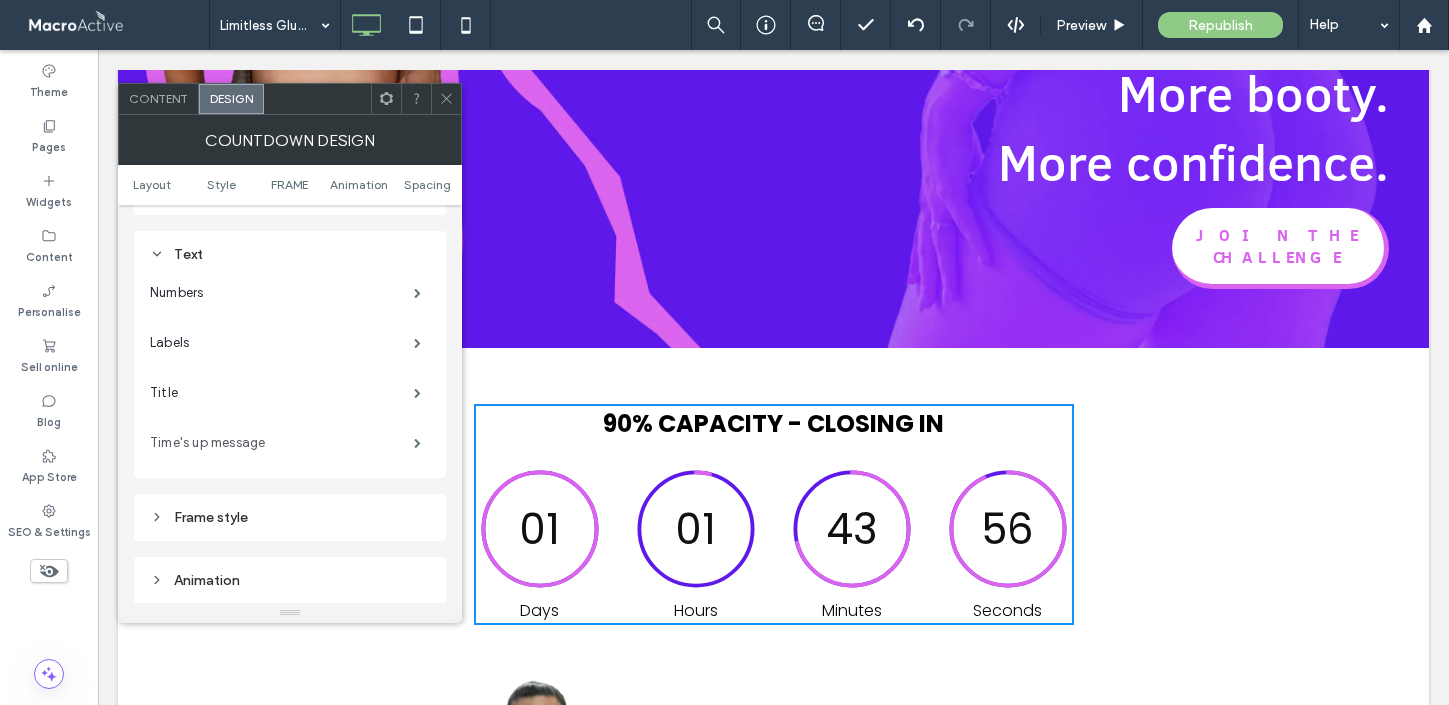 scroll, scrollTop: 518, scrollLeft: 0, axis: vertical 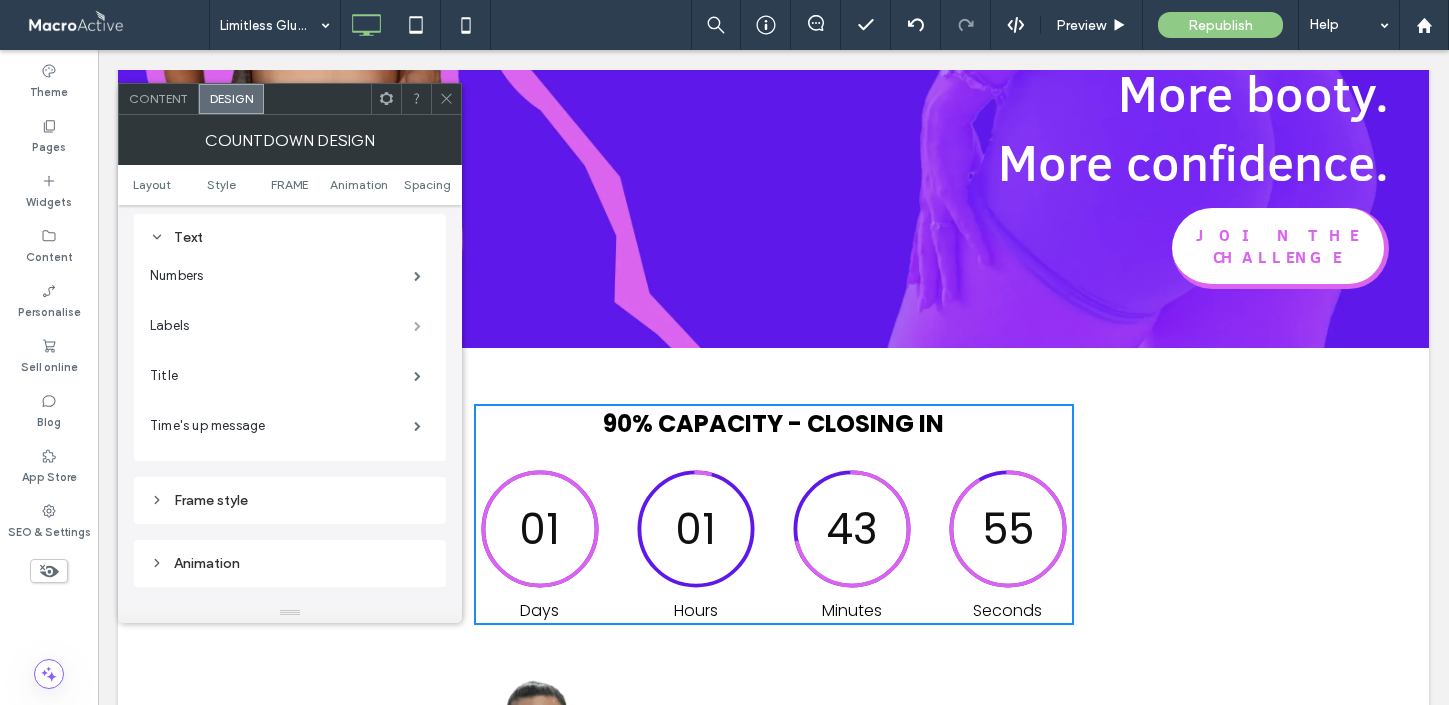 click at bounding box center (417, 326) 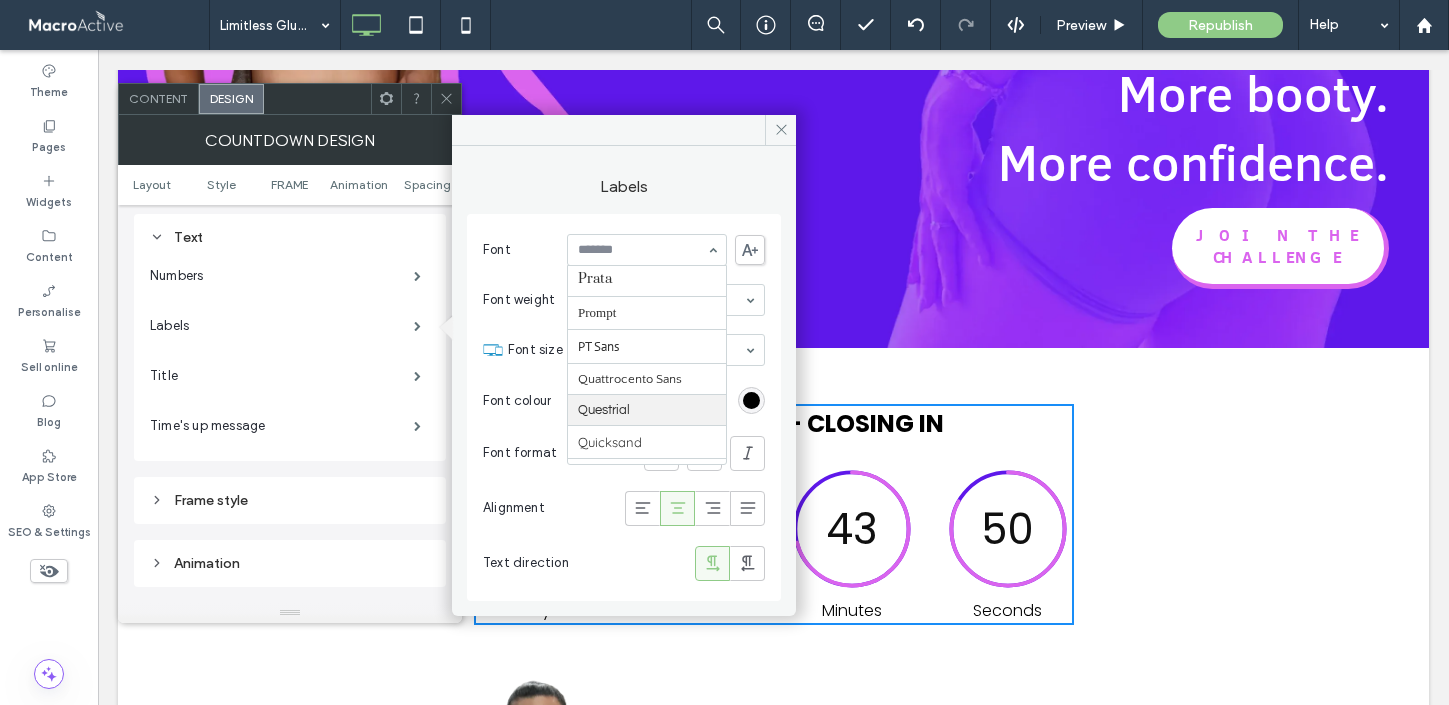 scroll, scrollTop: 2825, scrollLeft: 0, axis: vertical 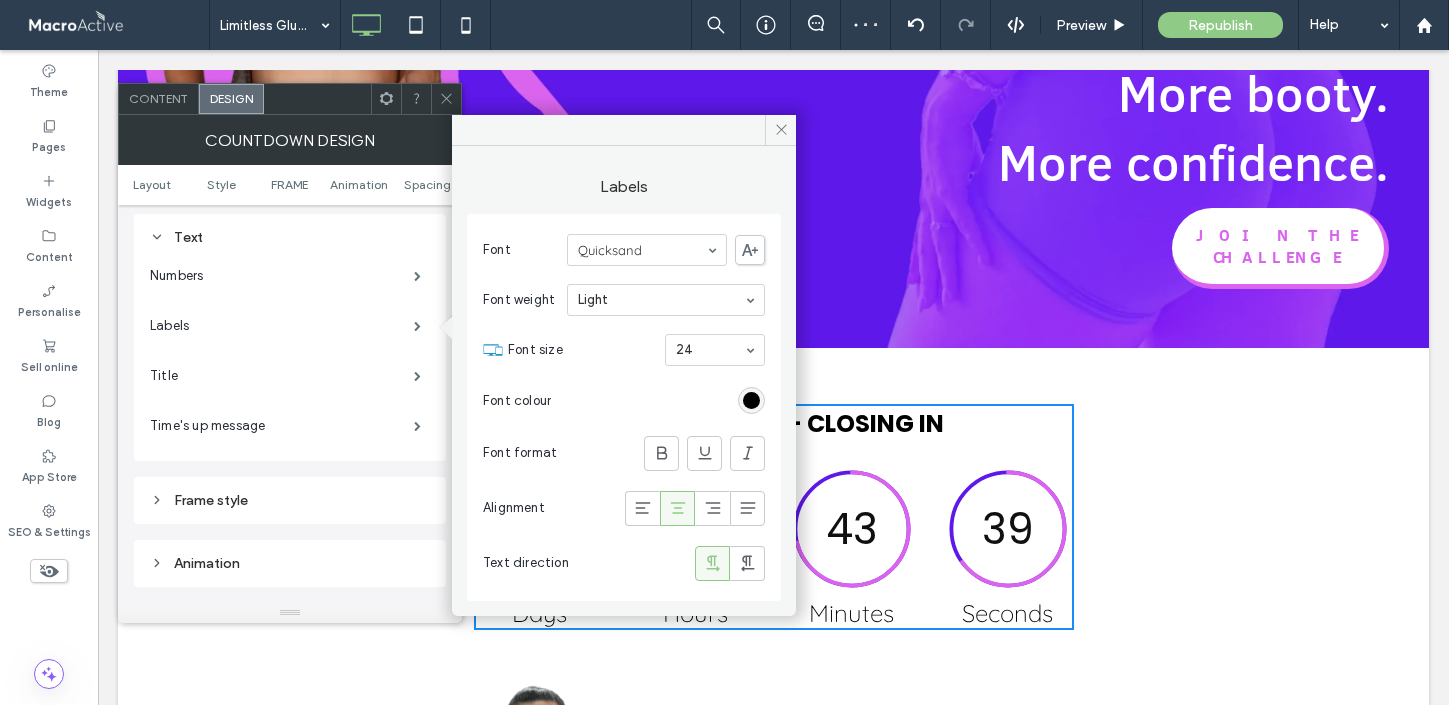 click at bounding box center [710, 350] 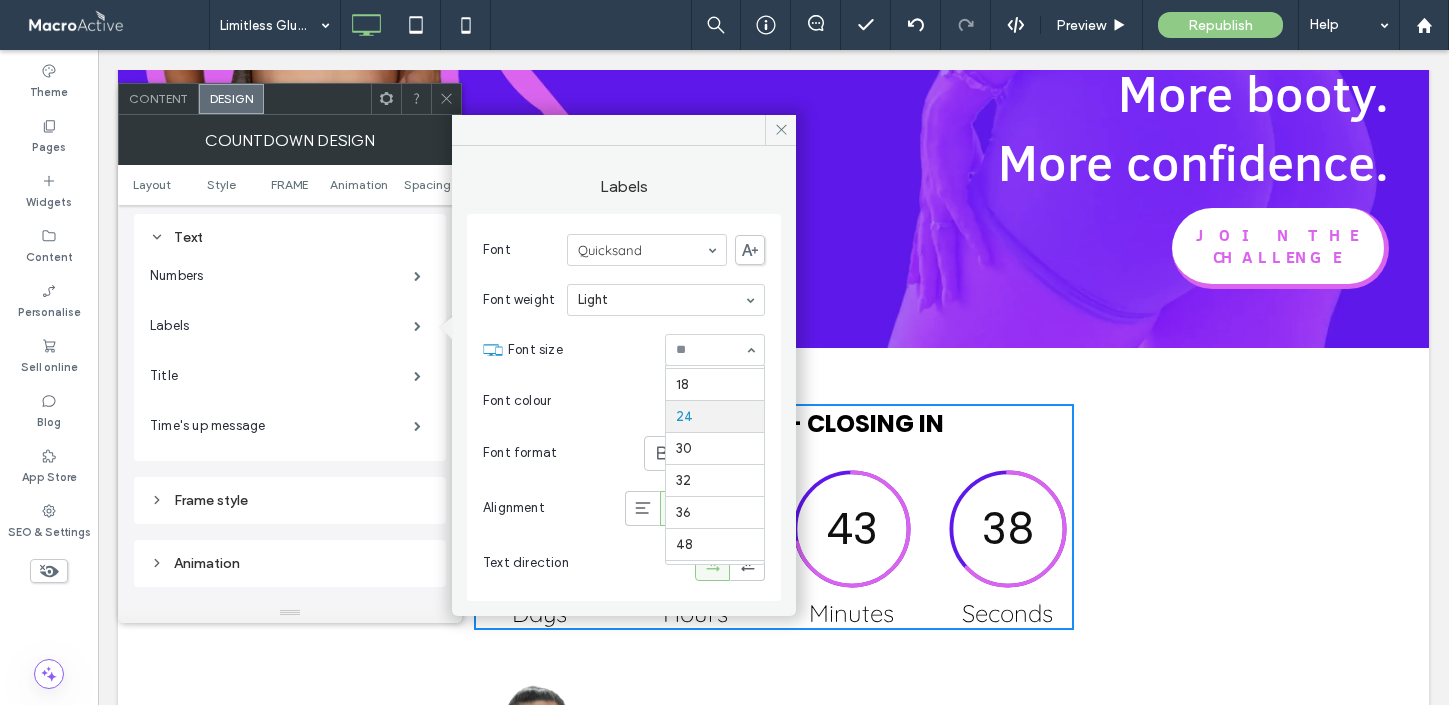 scroll, scrollTop: 172, scrollLeft: 0, axis: vertical 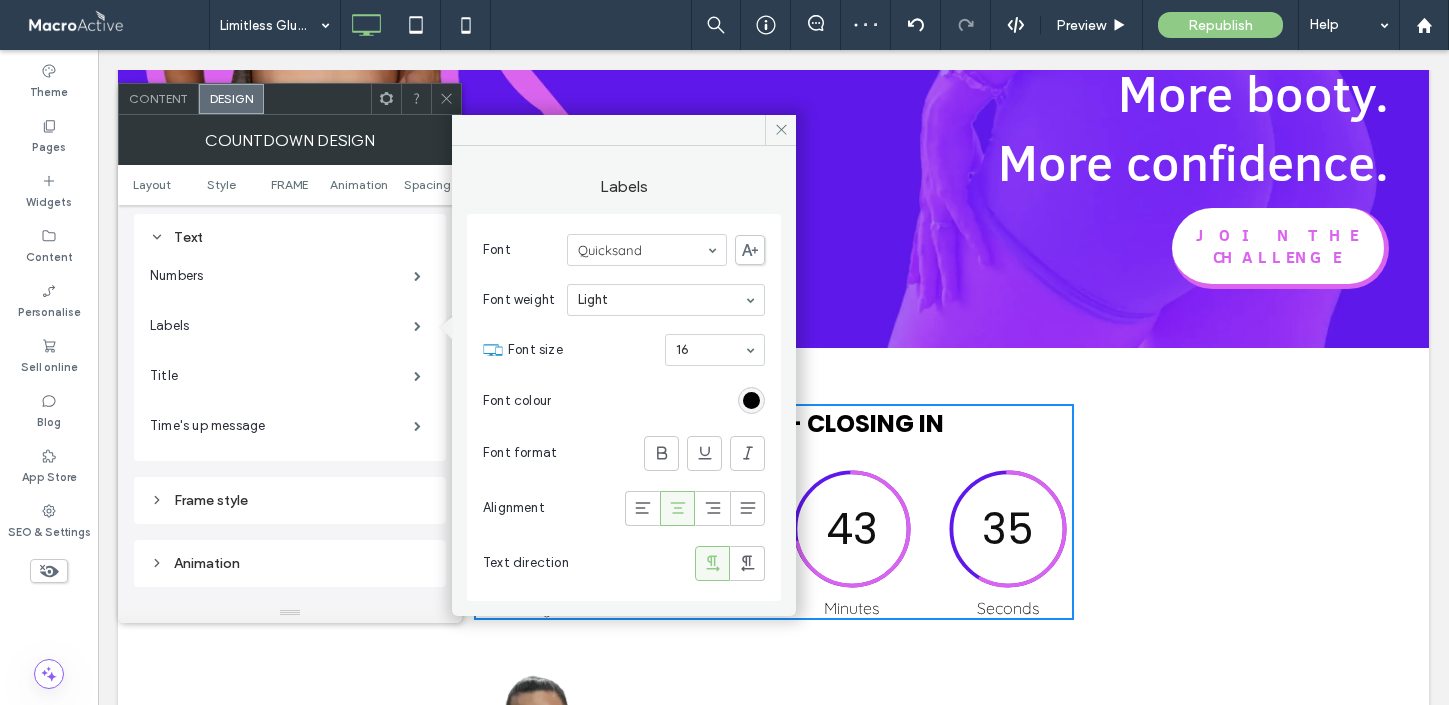 click on "More booty." at bounding box center [1080, 92] 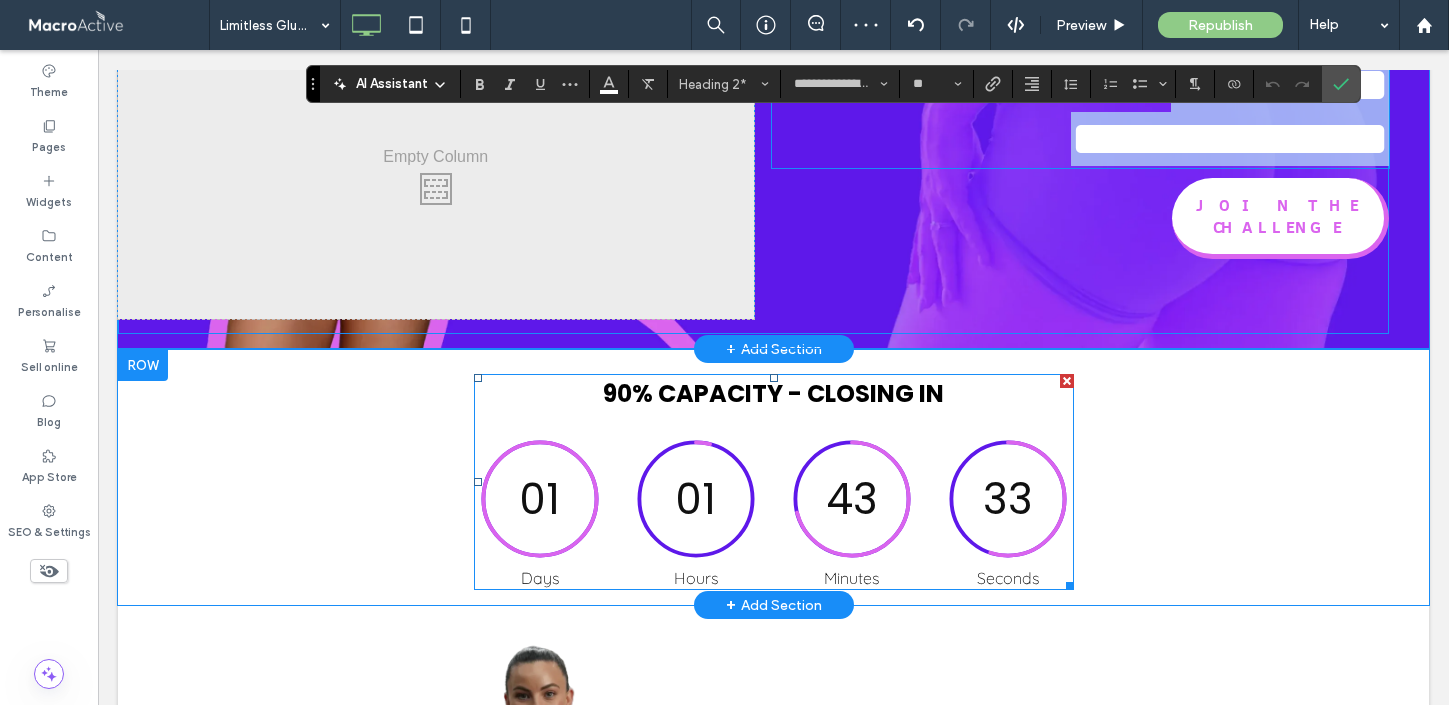 click on "01" at bounding box center [696, 499] 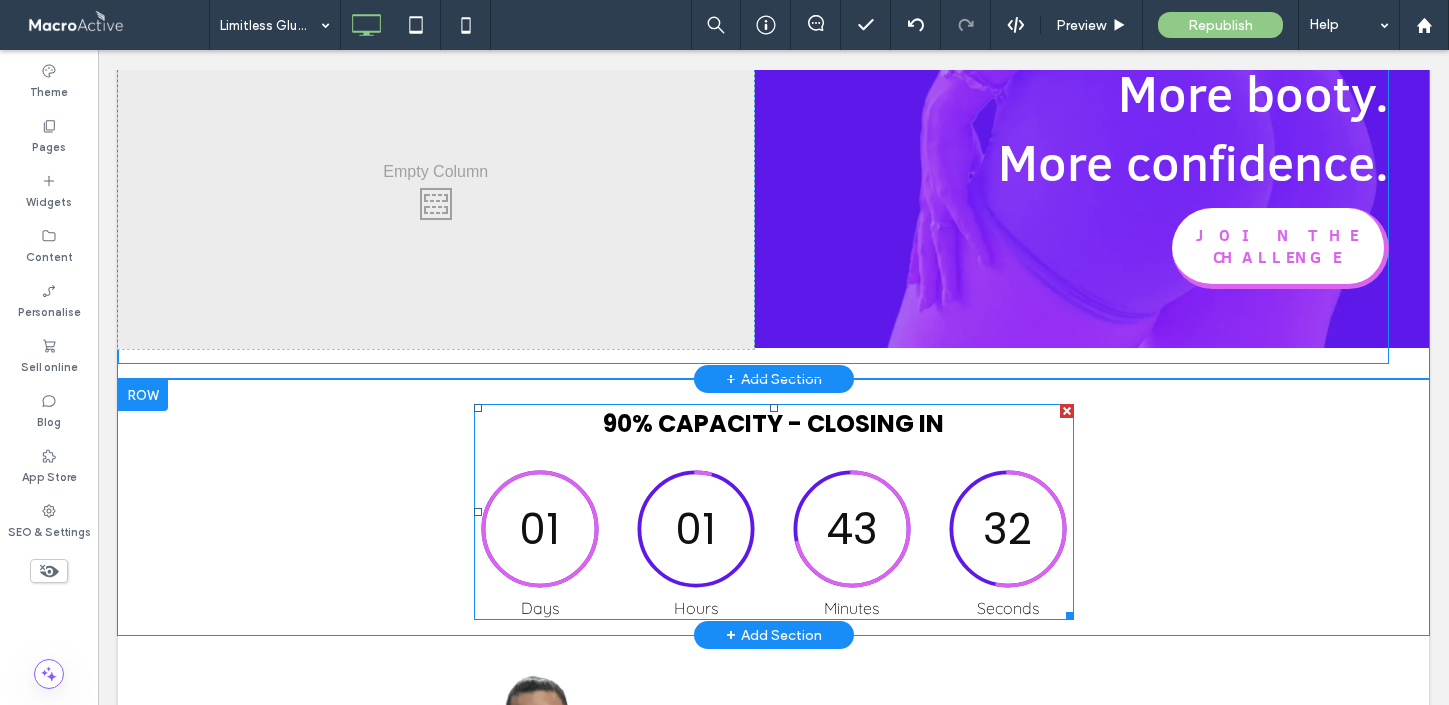 click on "01" at bounding box center [696, 529] 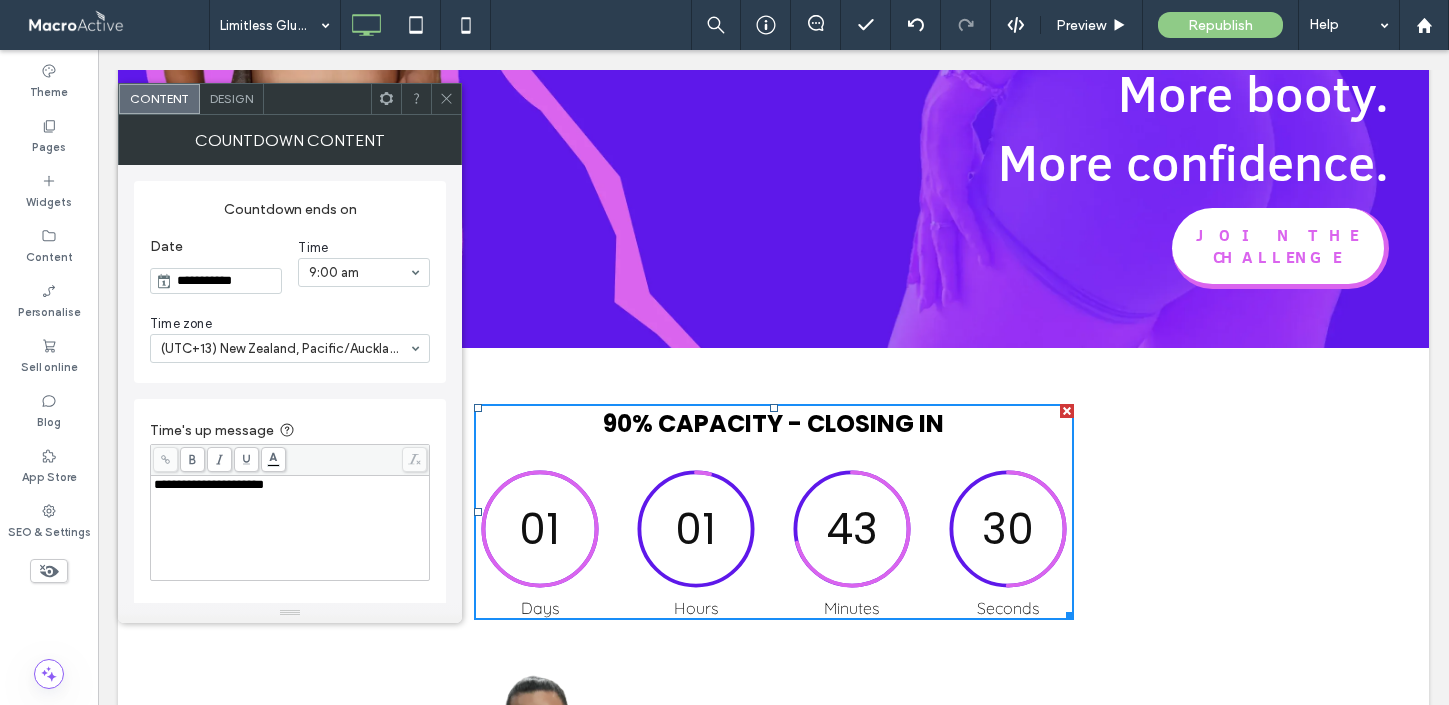 click on "Design" at bounding box center (232, 99) 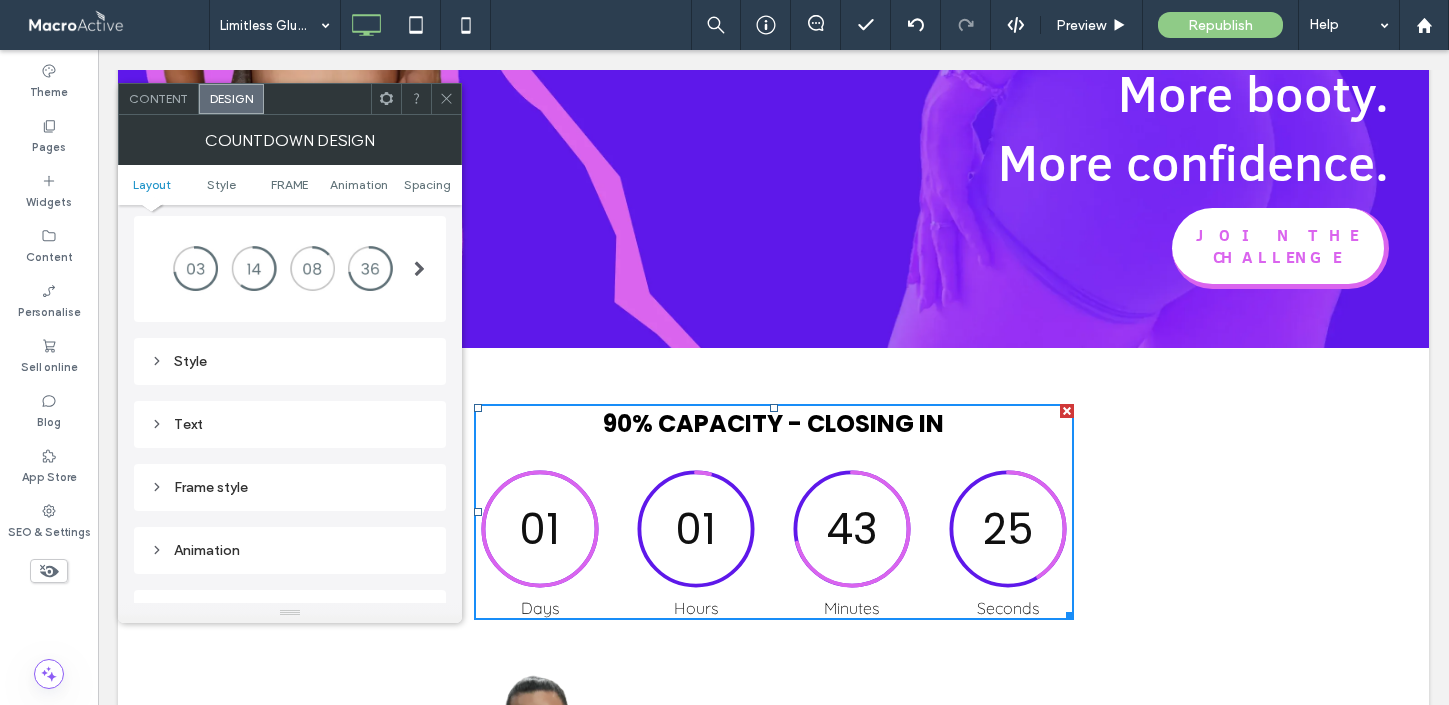 scroll, scrollTop: 38, scrollLeft: 0, axis: vertical 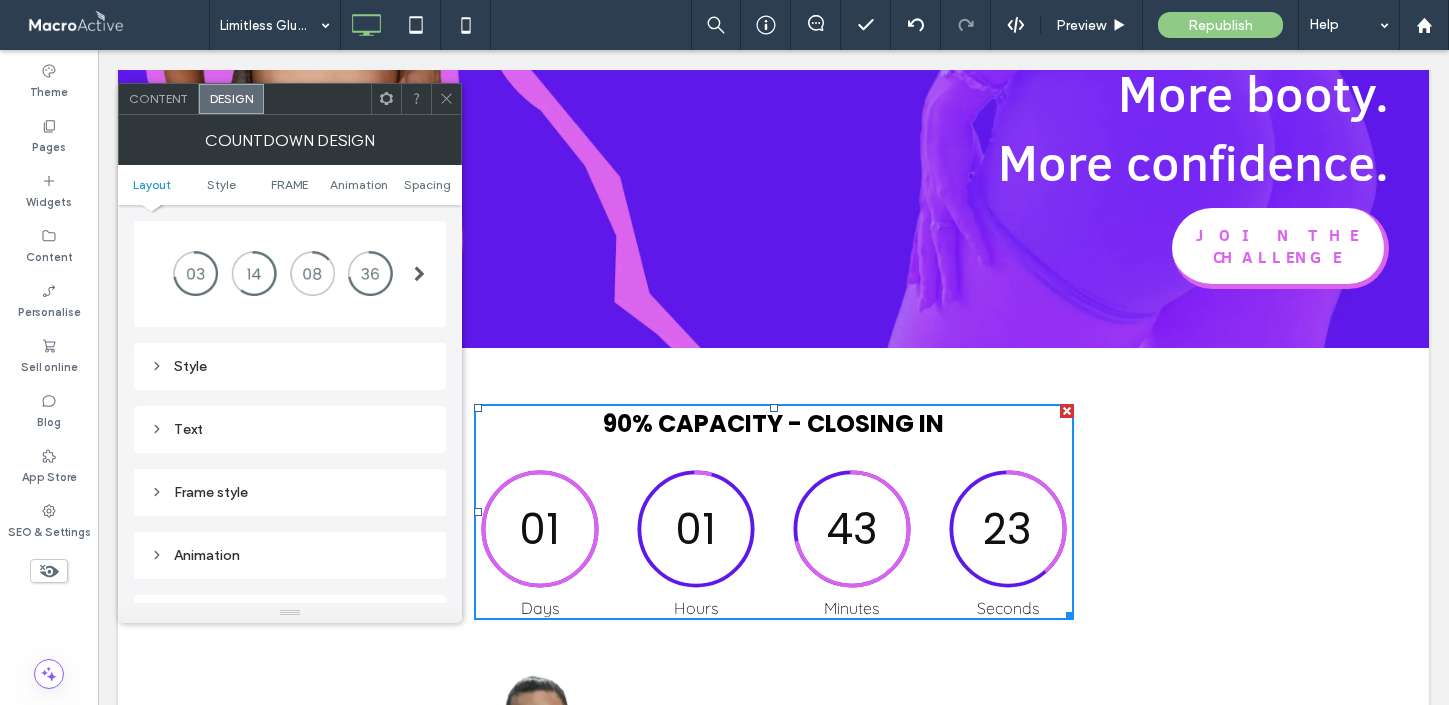 click 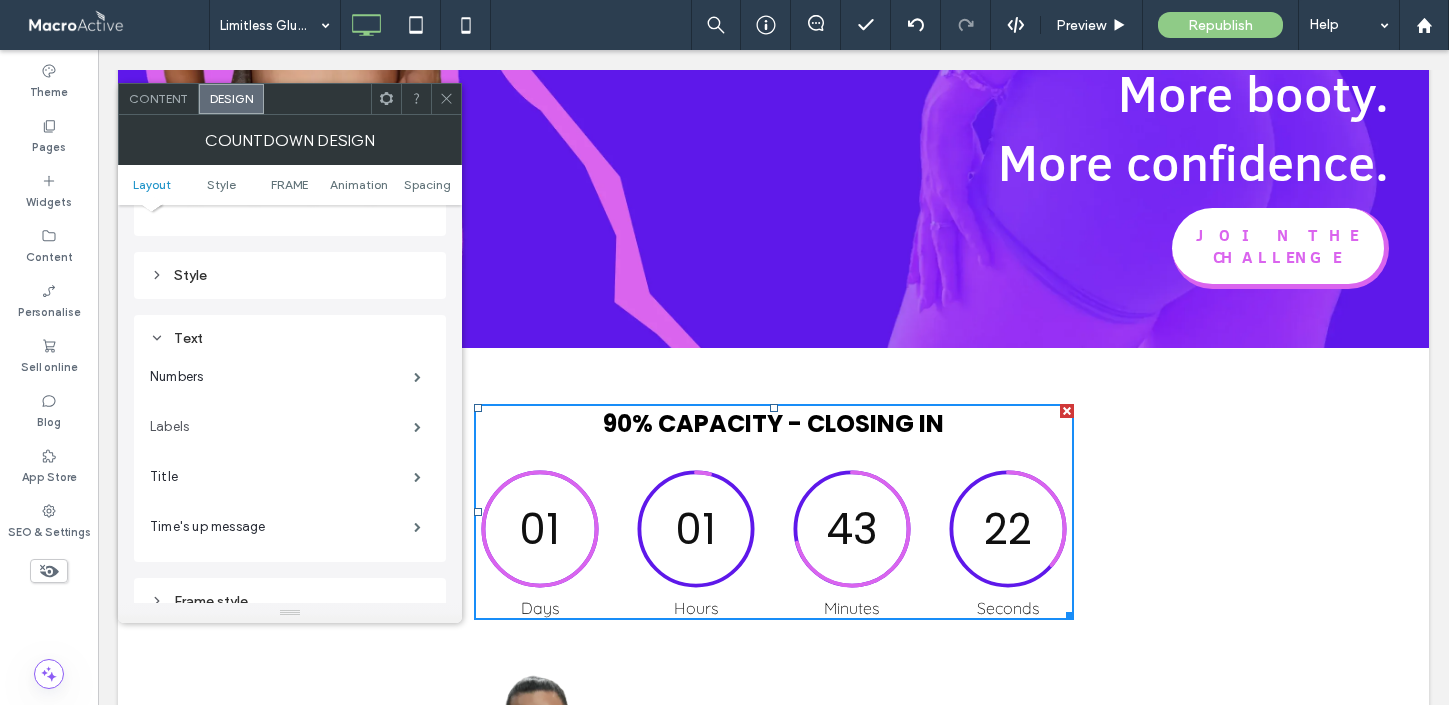 scroll, scrollTop: 156, scrollLeft: 0, axis: vertical 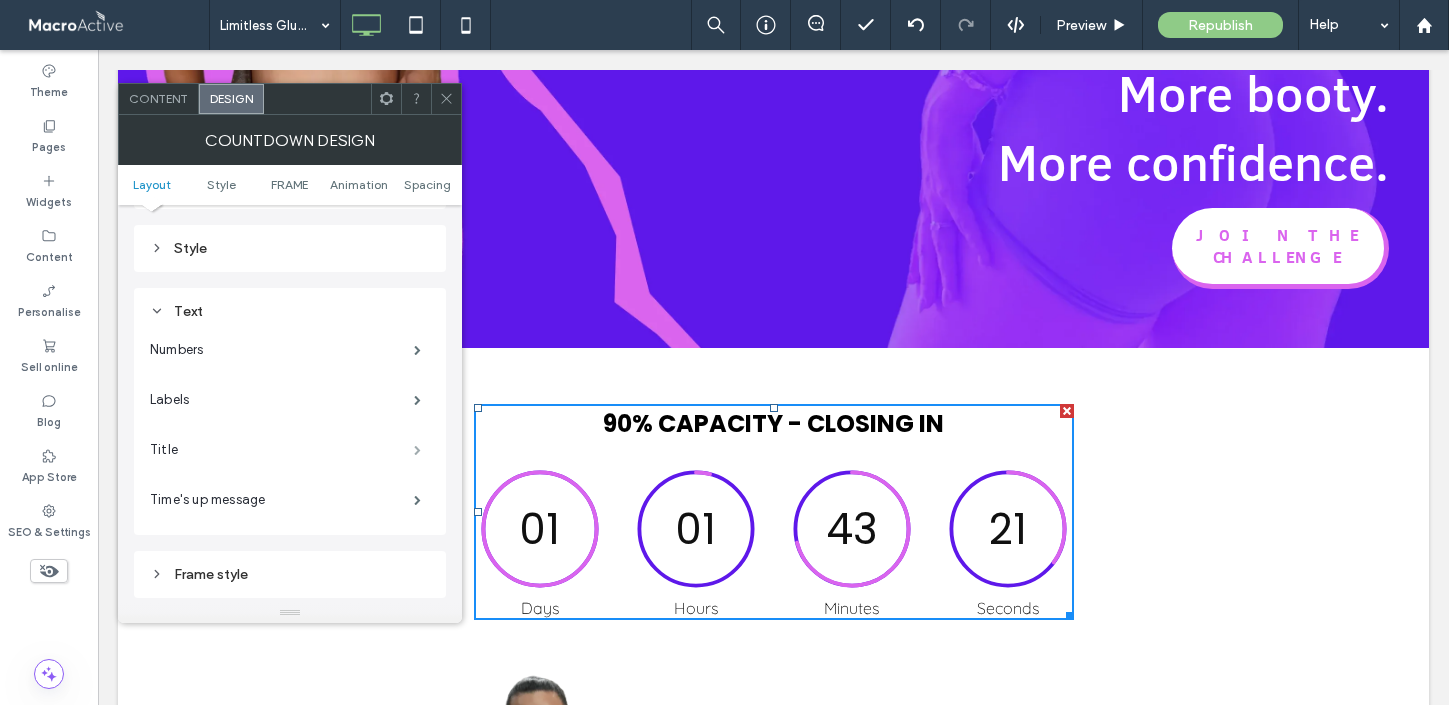 click at bounding box center (417, 450) 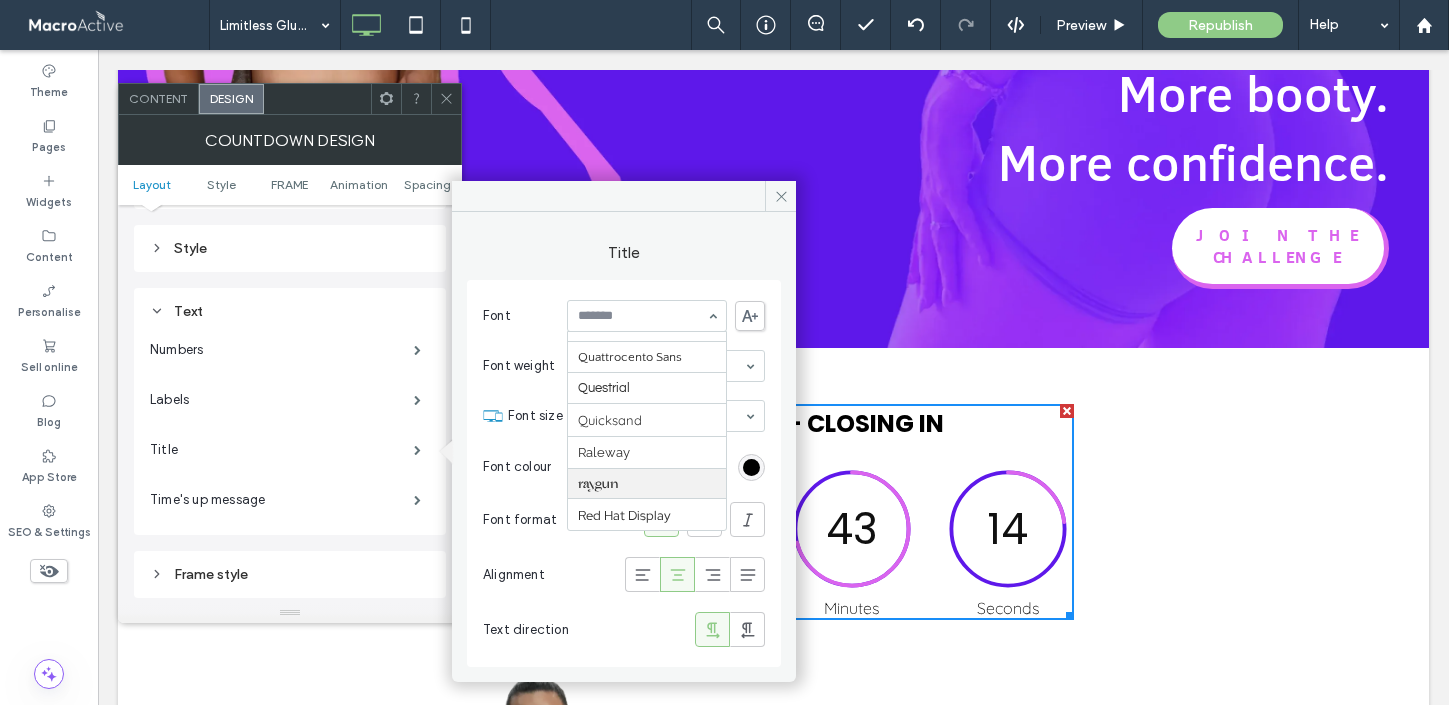 scroll, scrollTop: 2909, scrollLeft: 0, axis: vertical 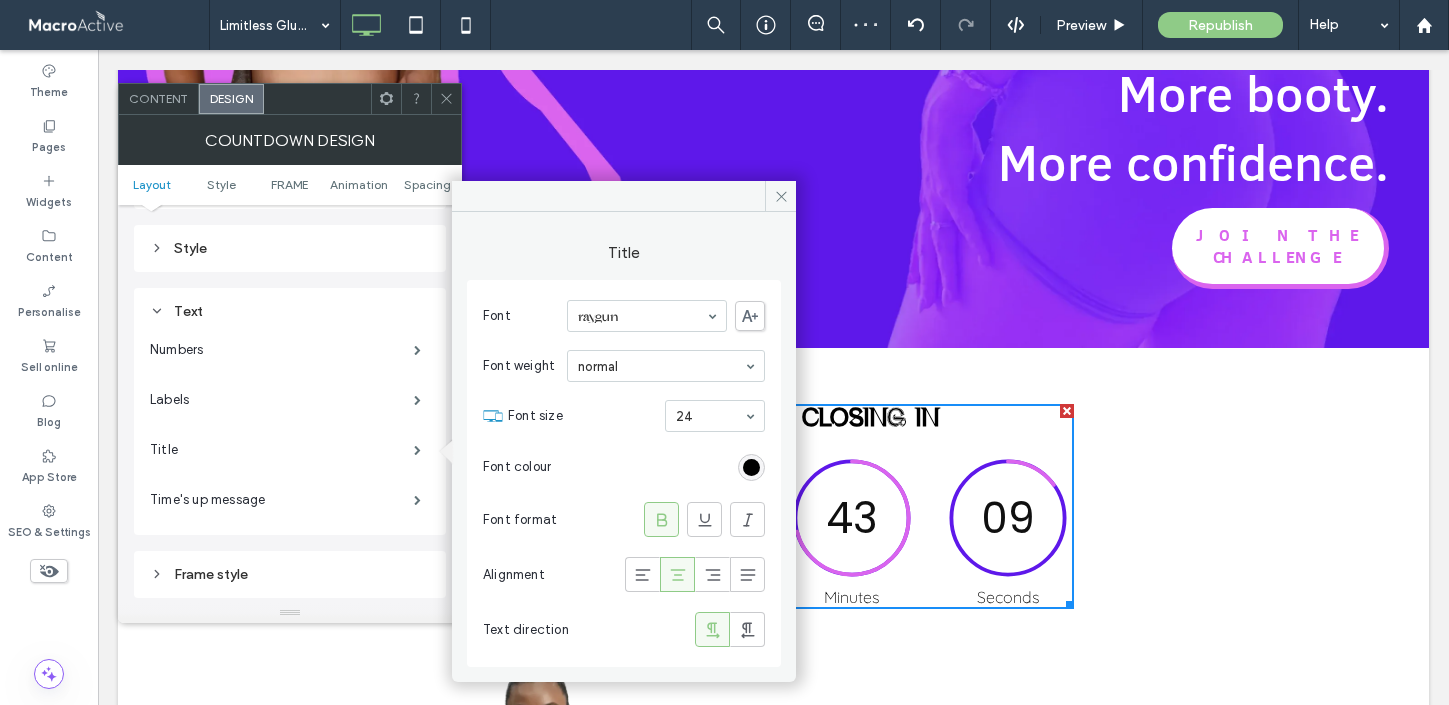 click at bounding box center (642, 316) 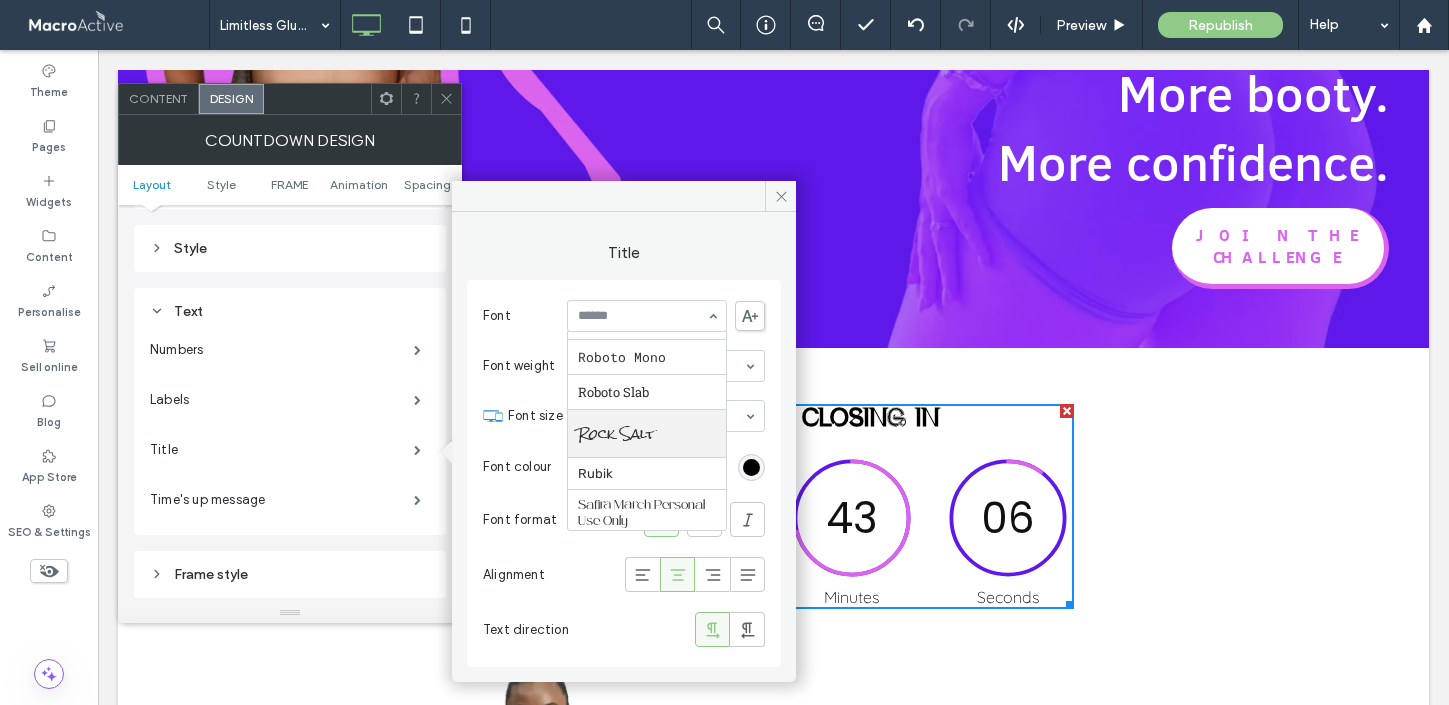 scroll, scrollTop: 3197, scrollLeft: 0, axis: vertical 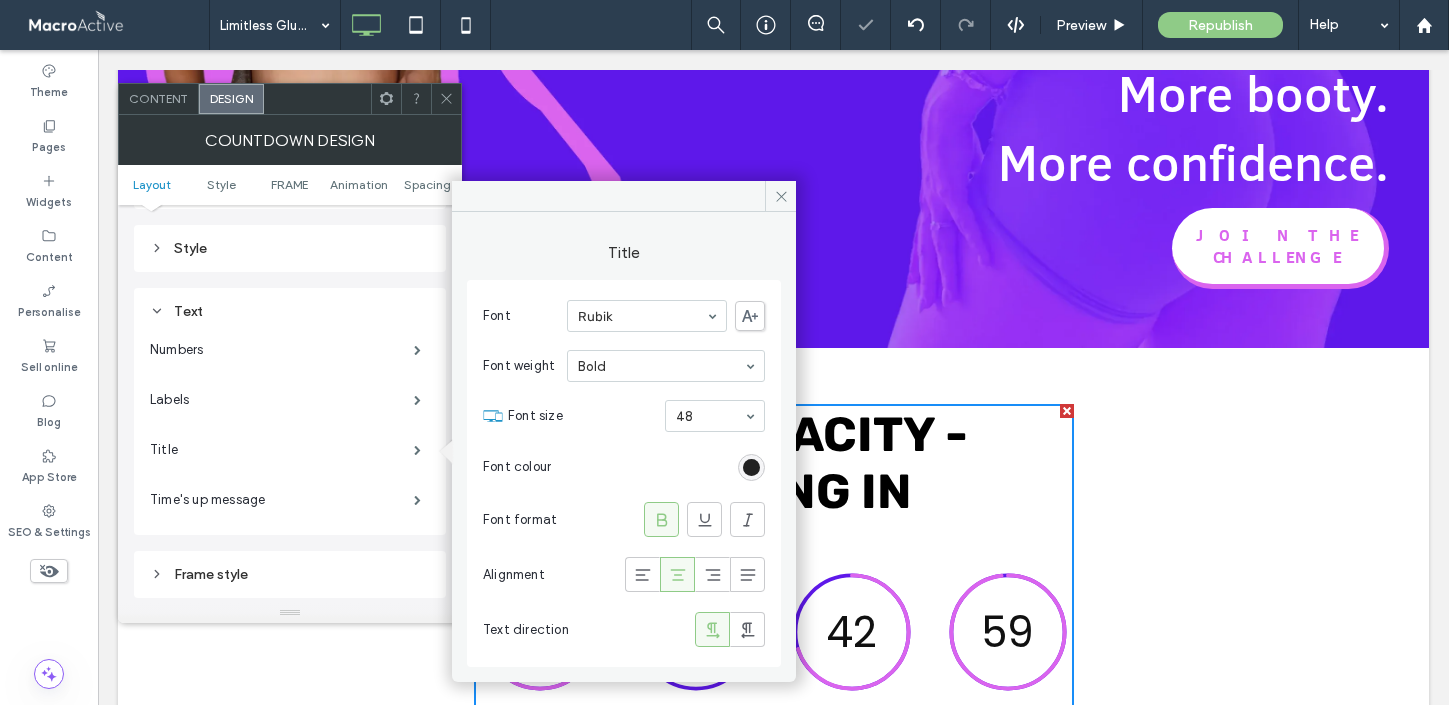 click at bounding box center (751, 467) 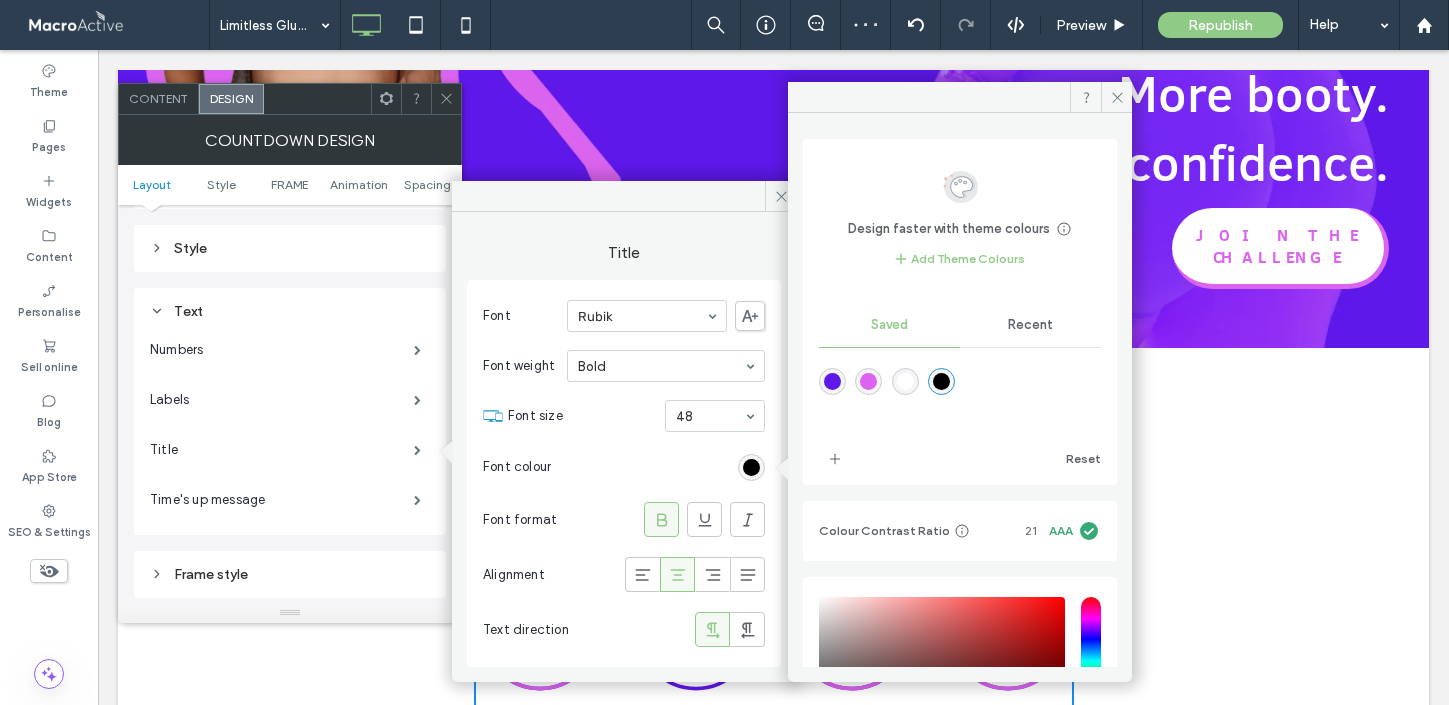 click at bounding box center [832, 381] 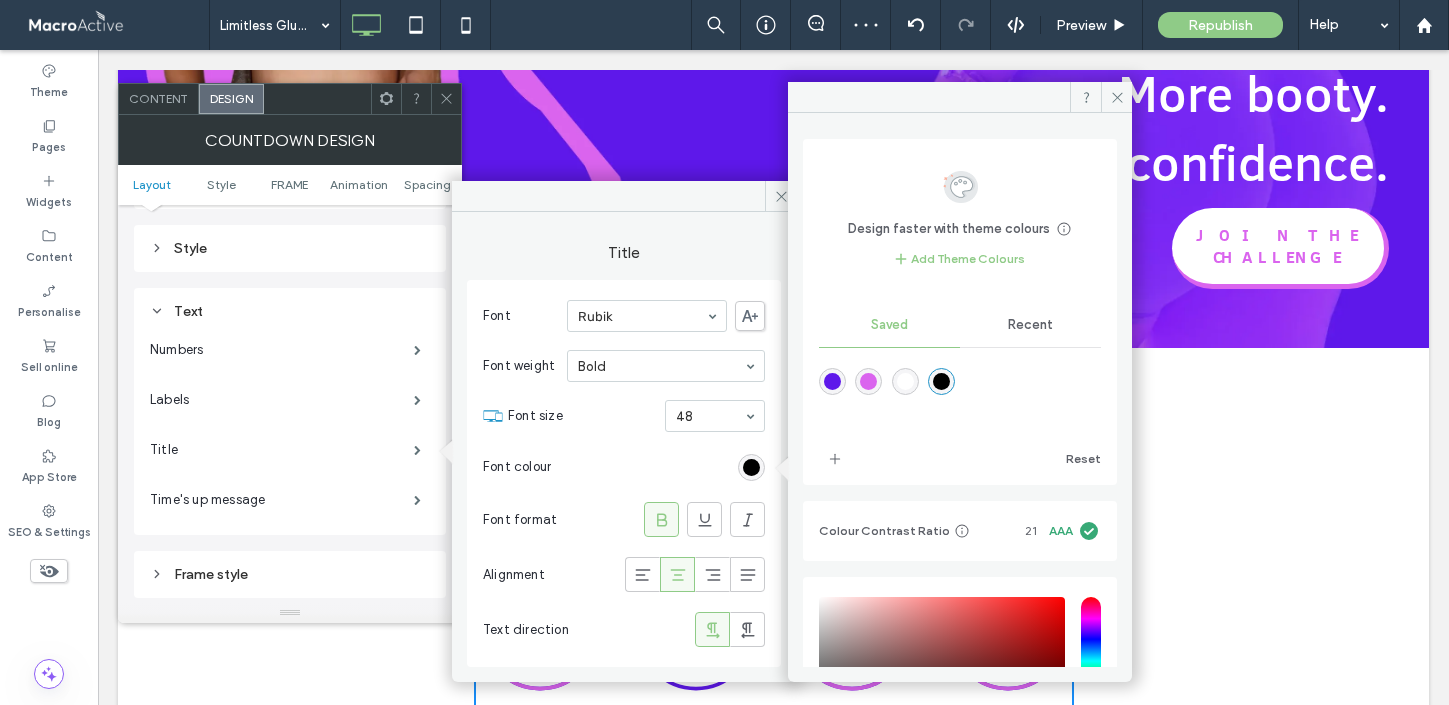 type on "*******" 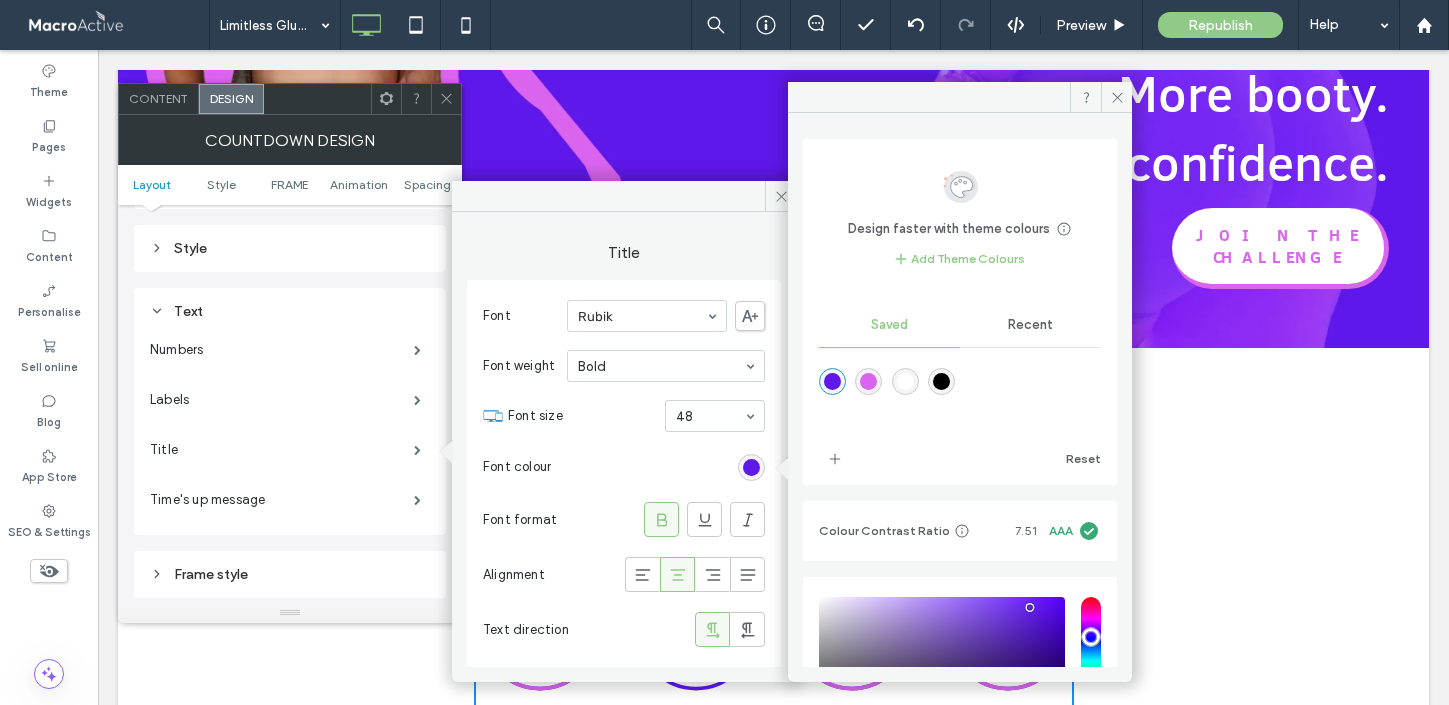 click on "Click To Paste     Click To Paste           90% CAPACITY - CLOSING IN
01
01
42
53
Days
Hours
Minutes
Seconds
INTAKE ONE - SOLD OUT" at bounding box center [774, 558] 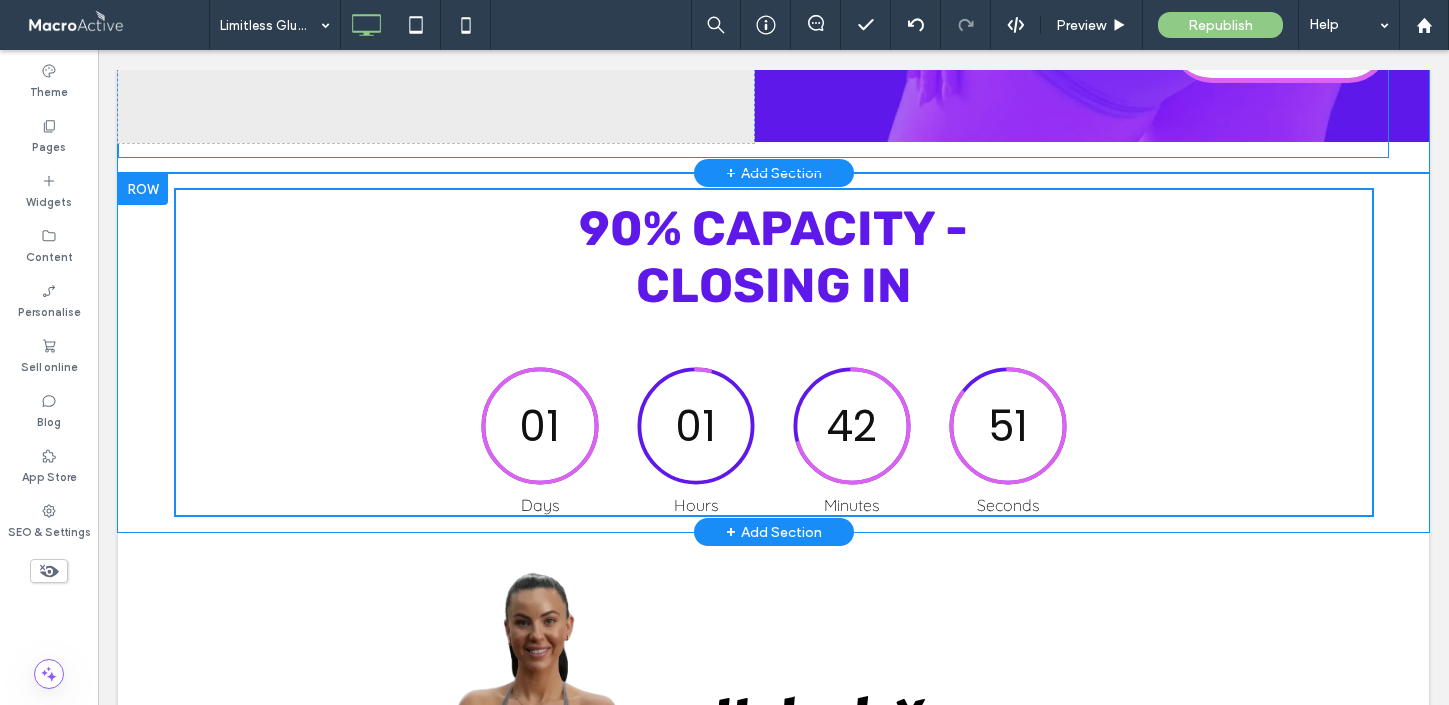 scroll, scrollTop: 637, scrollLeft: 0, axis: vertical 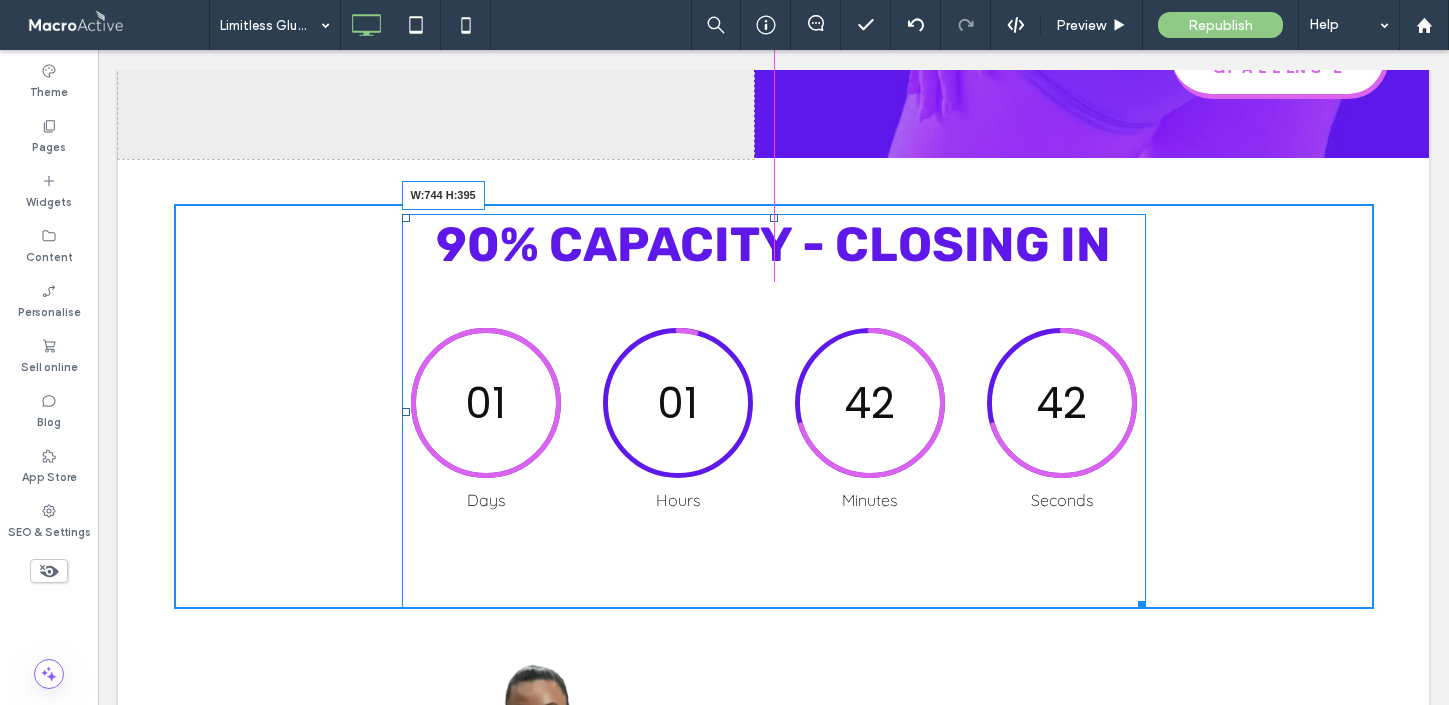 drag, startPoint x: 1075, startPoint y: 500, endPoint x: 1140, endPoint y: 365, distance: 149.83324 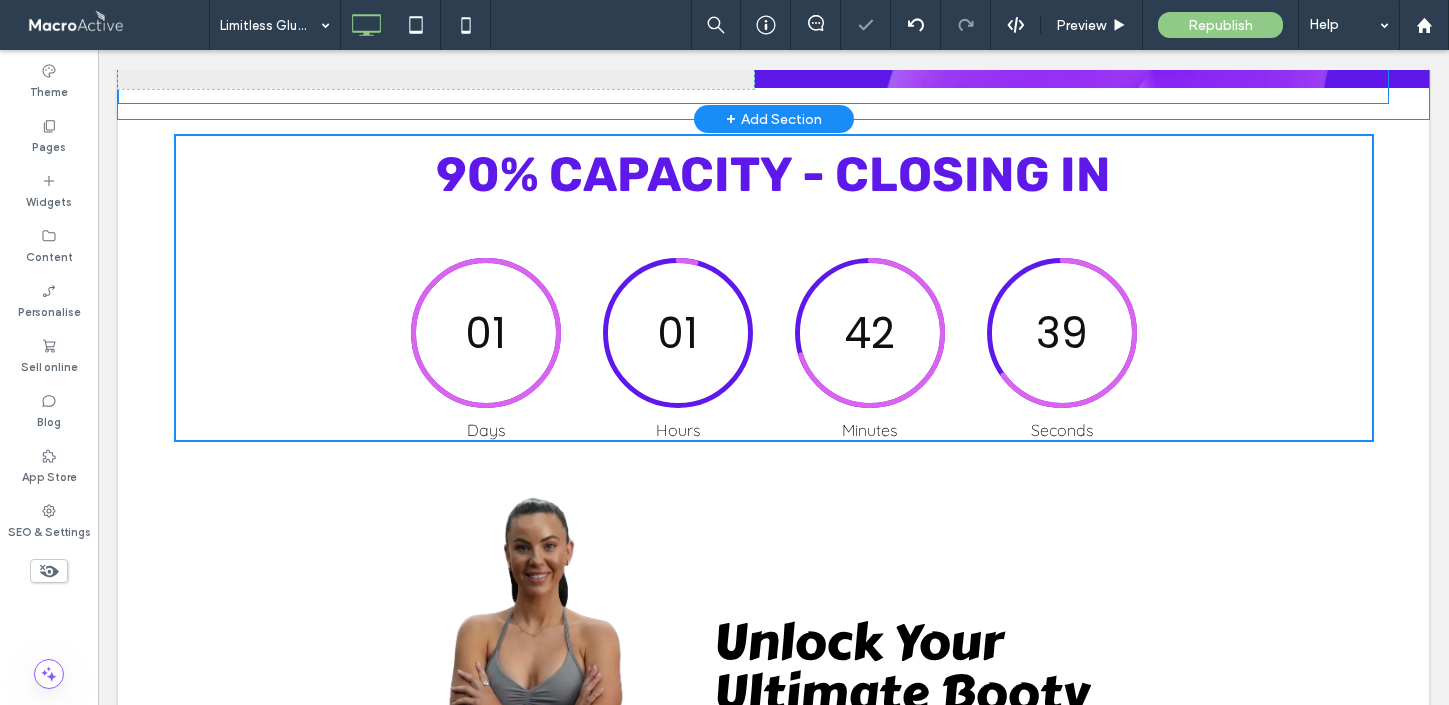scroll, scrollTop: 785, scrollLeft: 0, axis: vertical 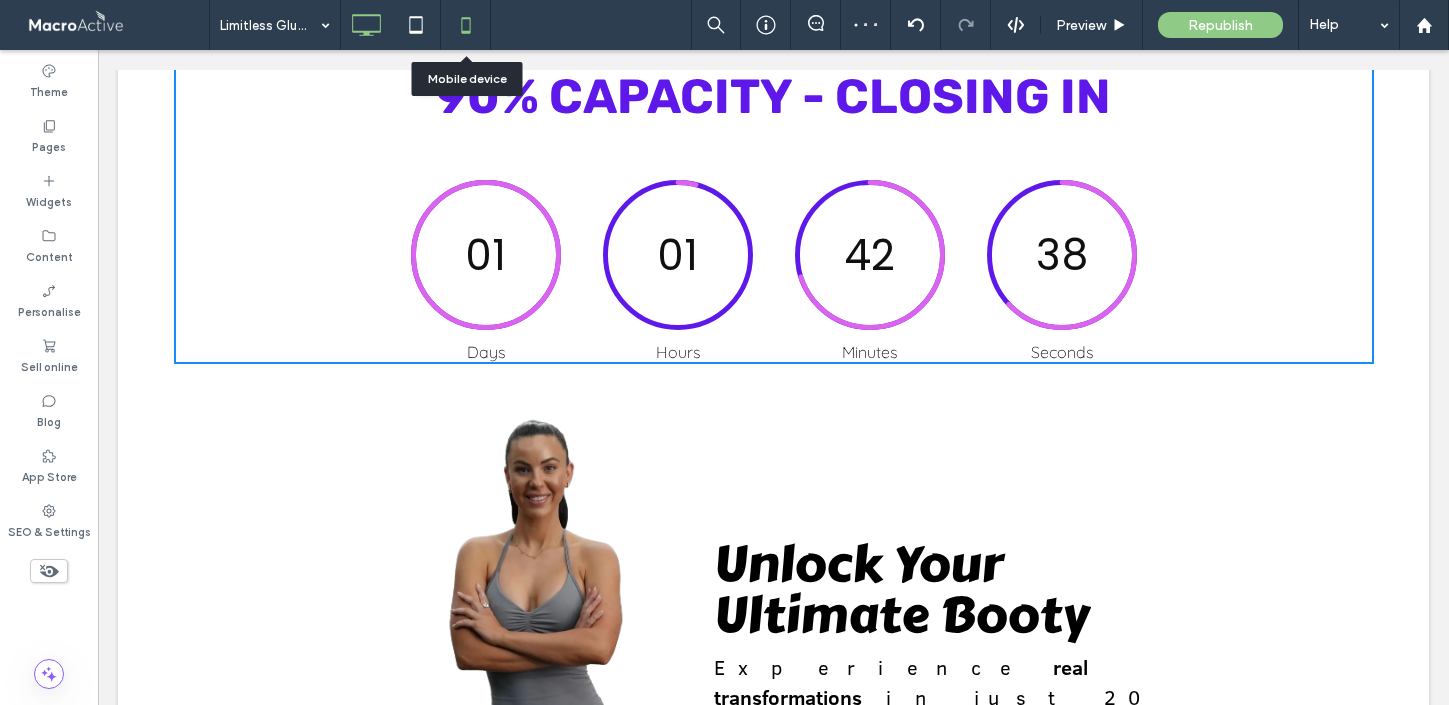 click 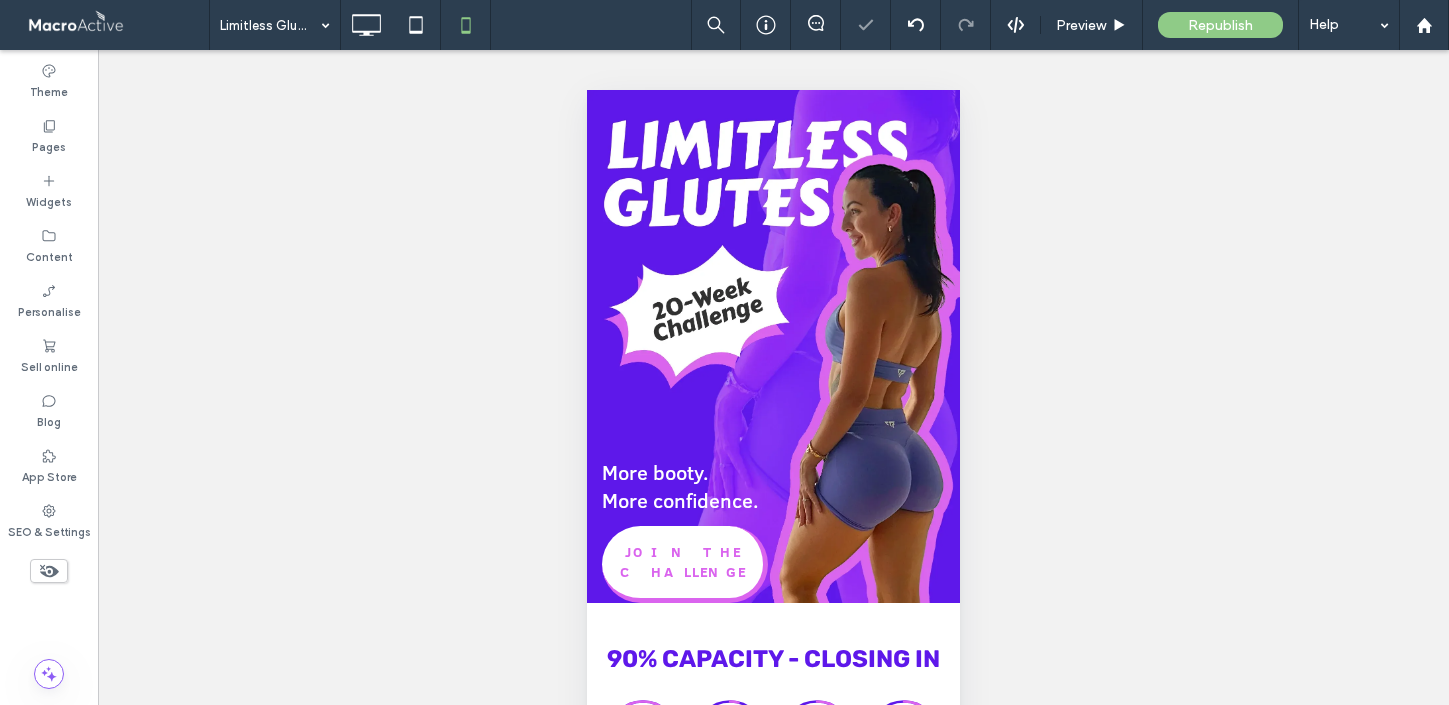 scroll, scrollTop: 0, scrollLeft: 0, axis: both 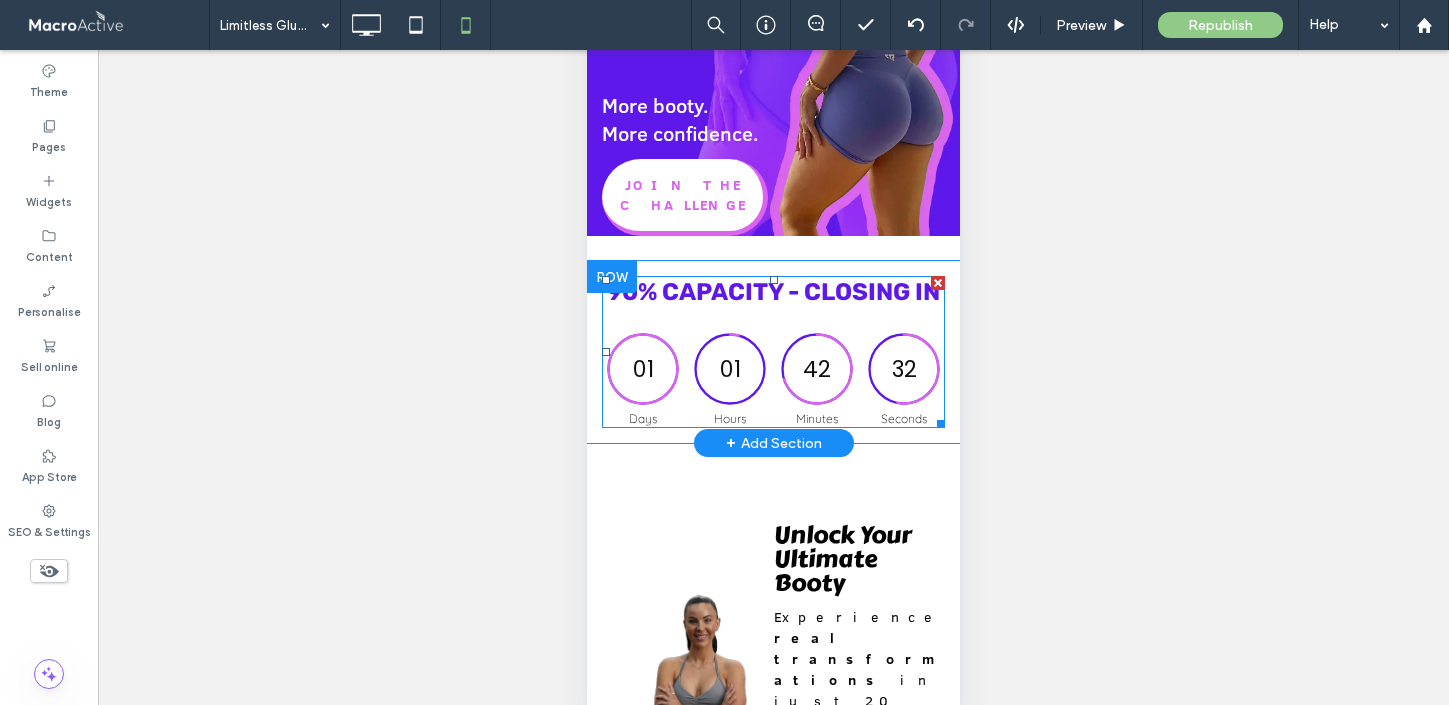 click on "90% CAPACITY - CLOSING IN" at bounding box center [773, 292] 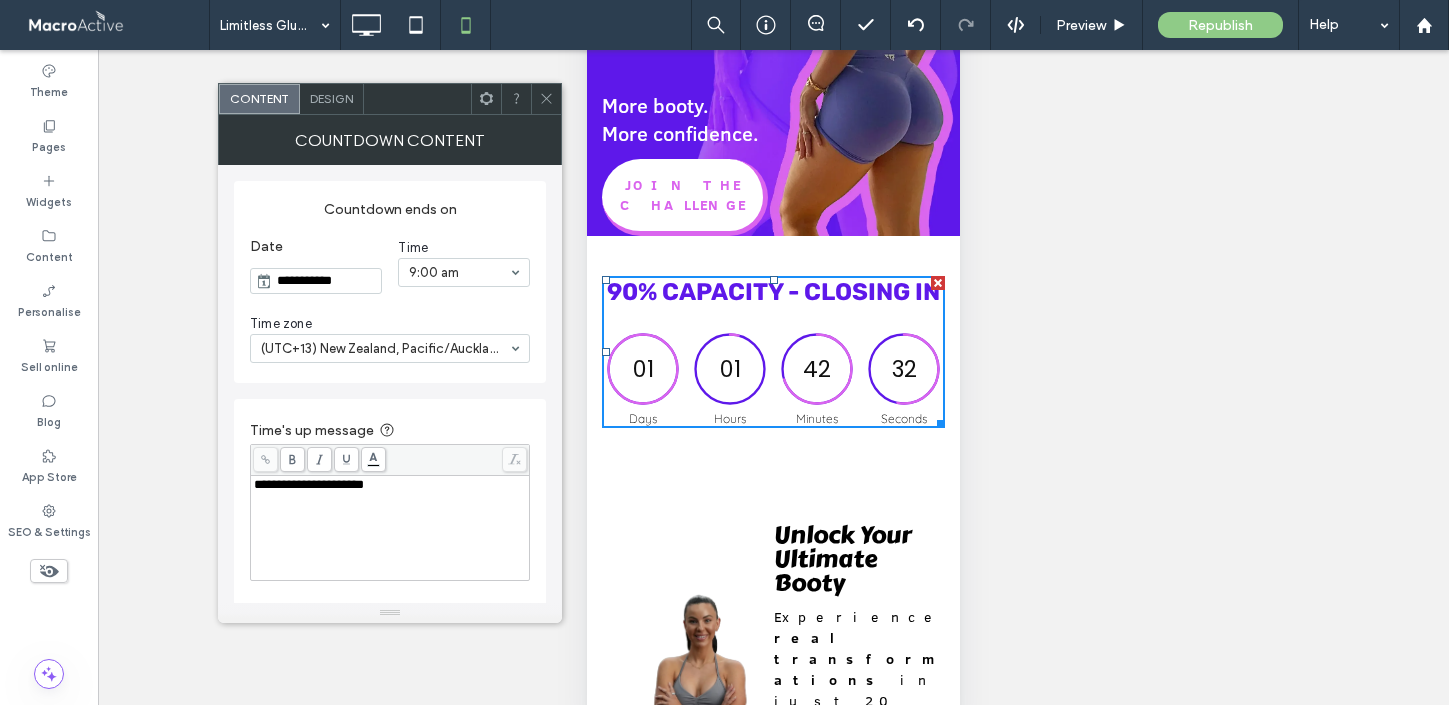 click on "90% CAPACITY - CLOSING IN" at bounding box center (773, 292) 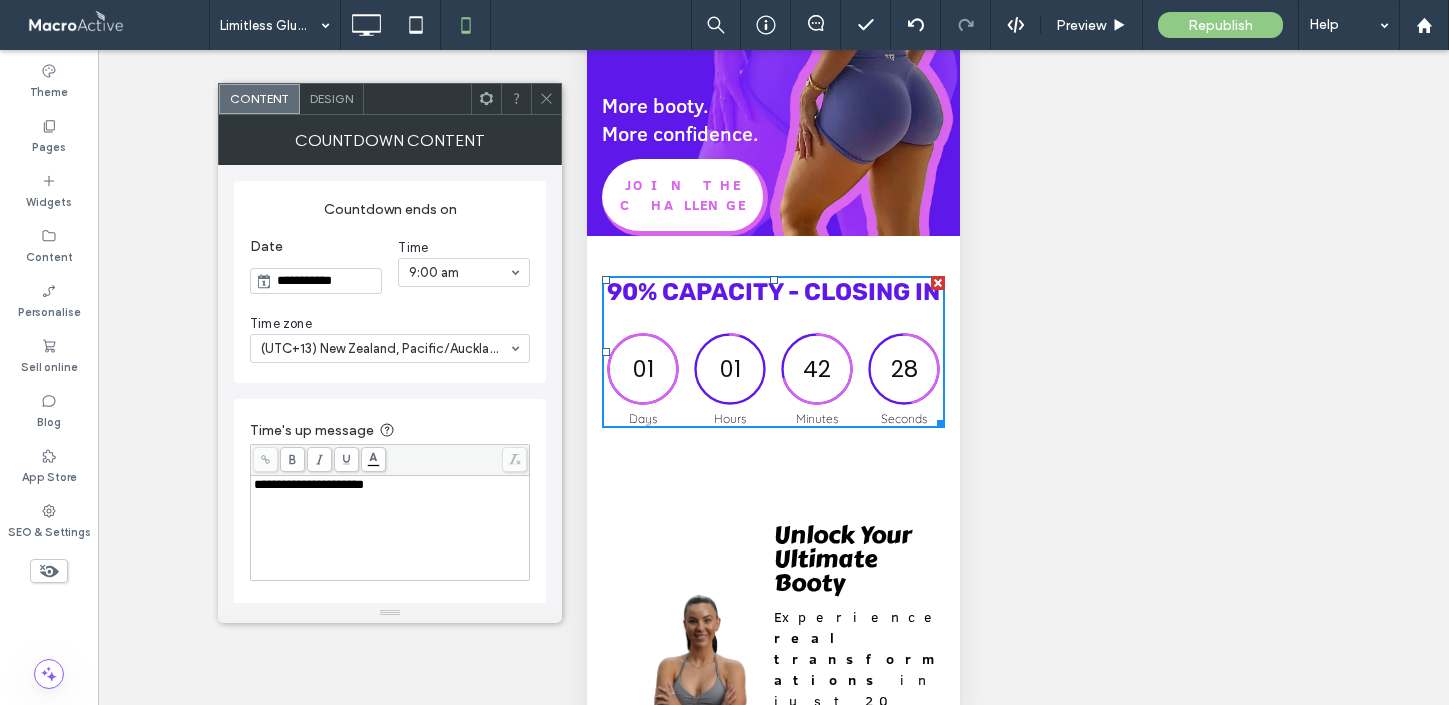 click on "90% CAPACITY - CLOSING IN" at bounding box center [773, 292] 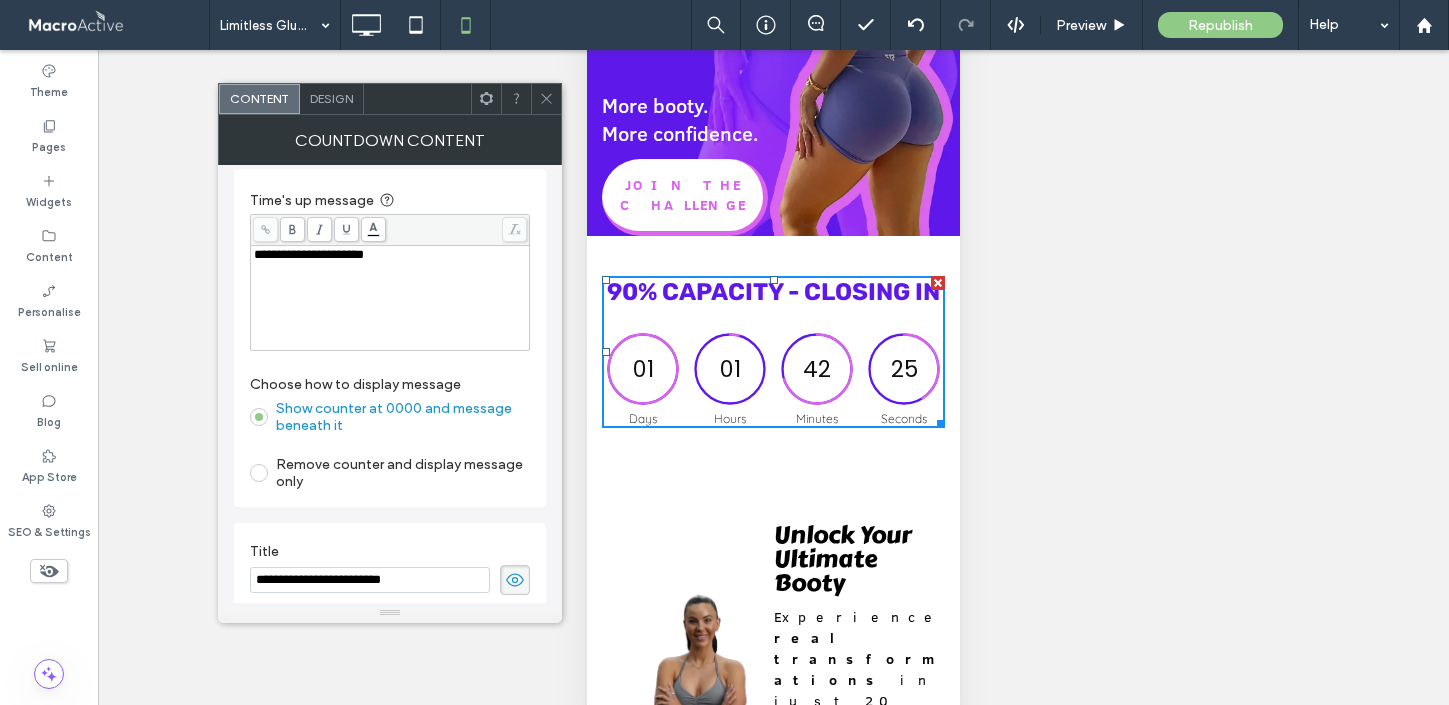 scroll, scrollTop: 243, scrollLeft: 0, axis: vertical 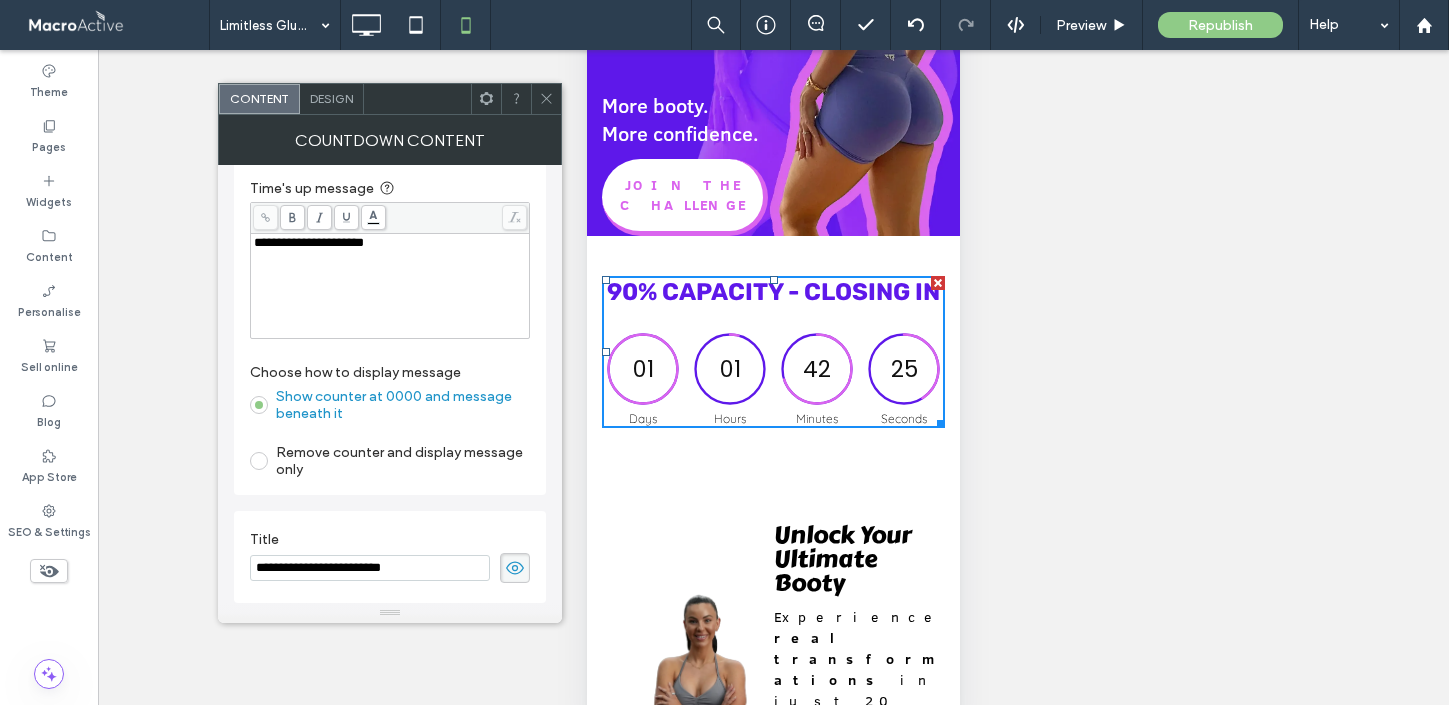 click on "**********" at bounding box center (370, 568) 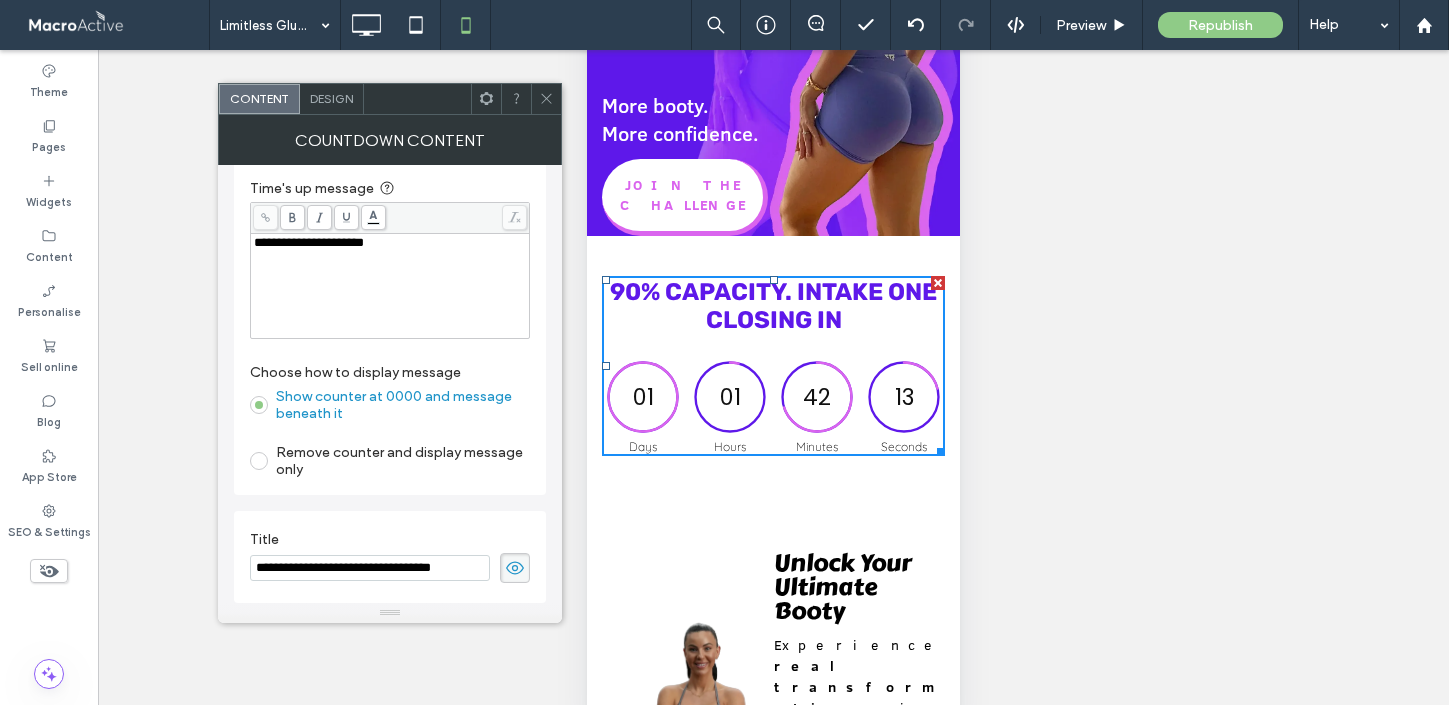 drag, startPoint x: 355, startPoint y: 568, endPoint x: 355, endPoint y: 595, distance: 27 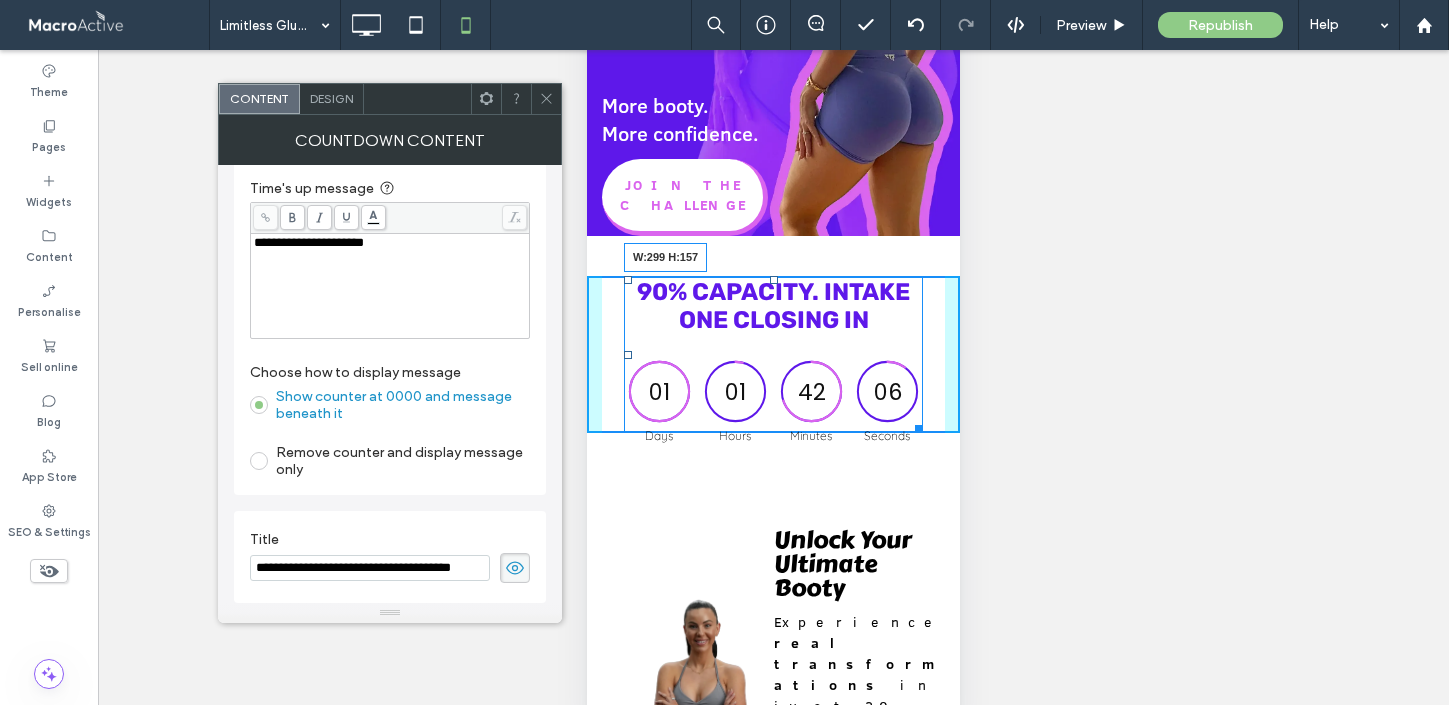 drag, startPoint x: 937, startPoint y: 429, endPoint x: 920, endPoint y: 419, distance: 19.723083 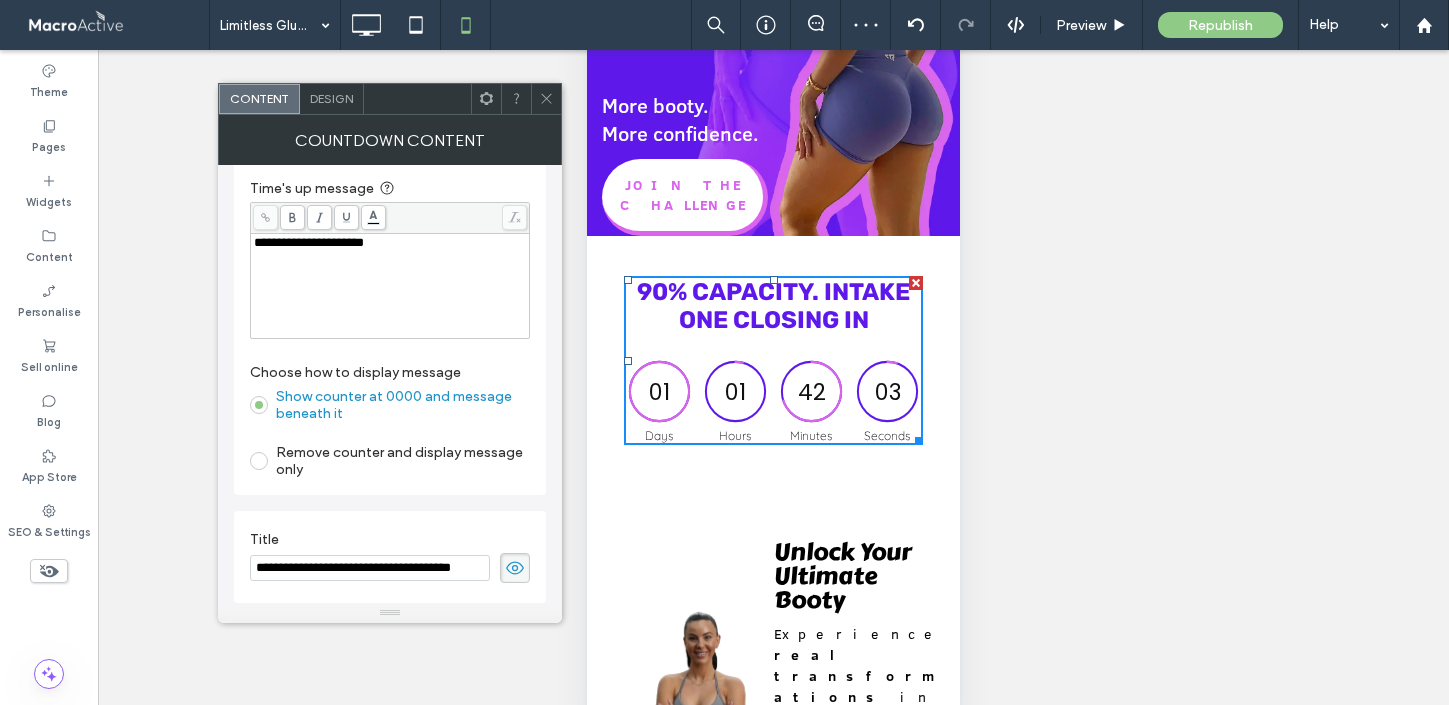 type on "**********" 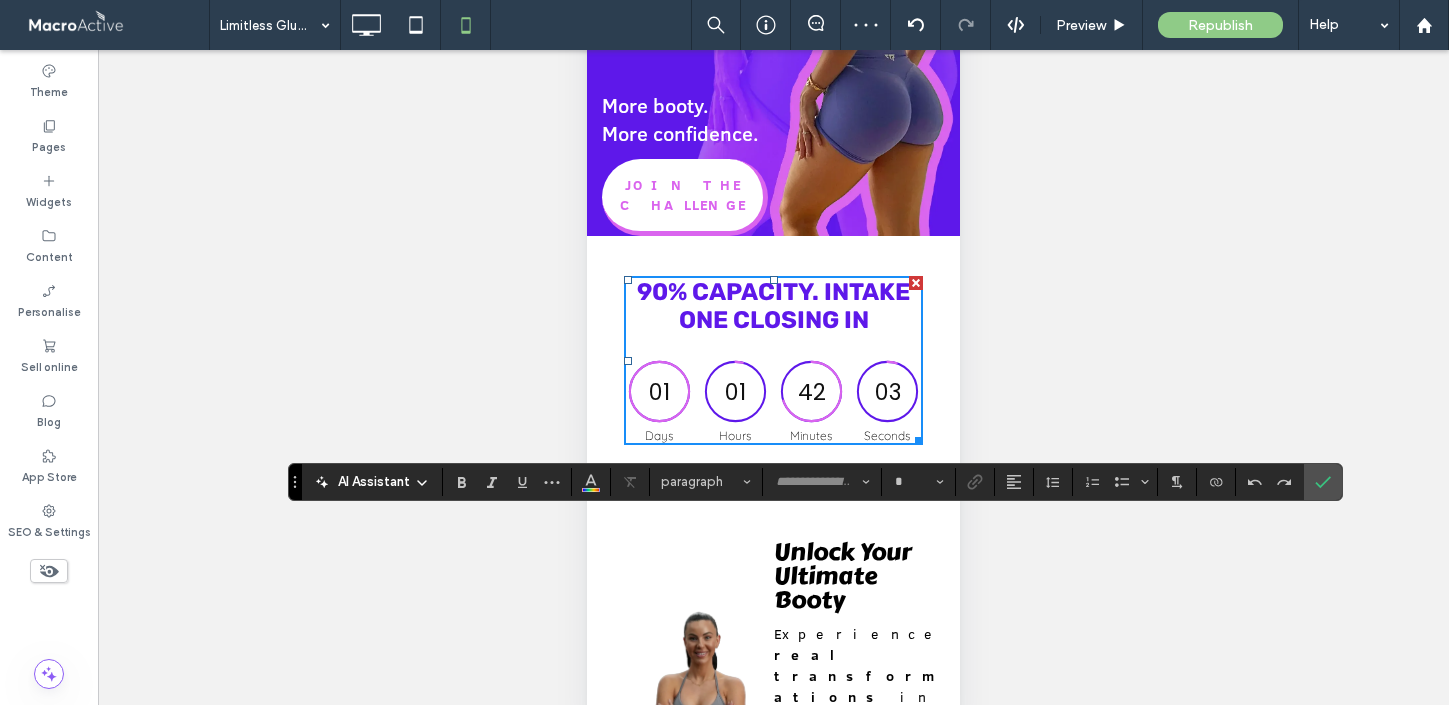 type on "**********" 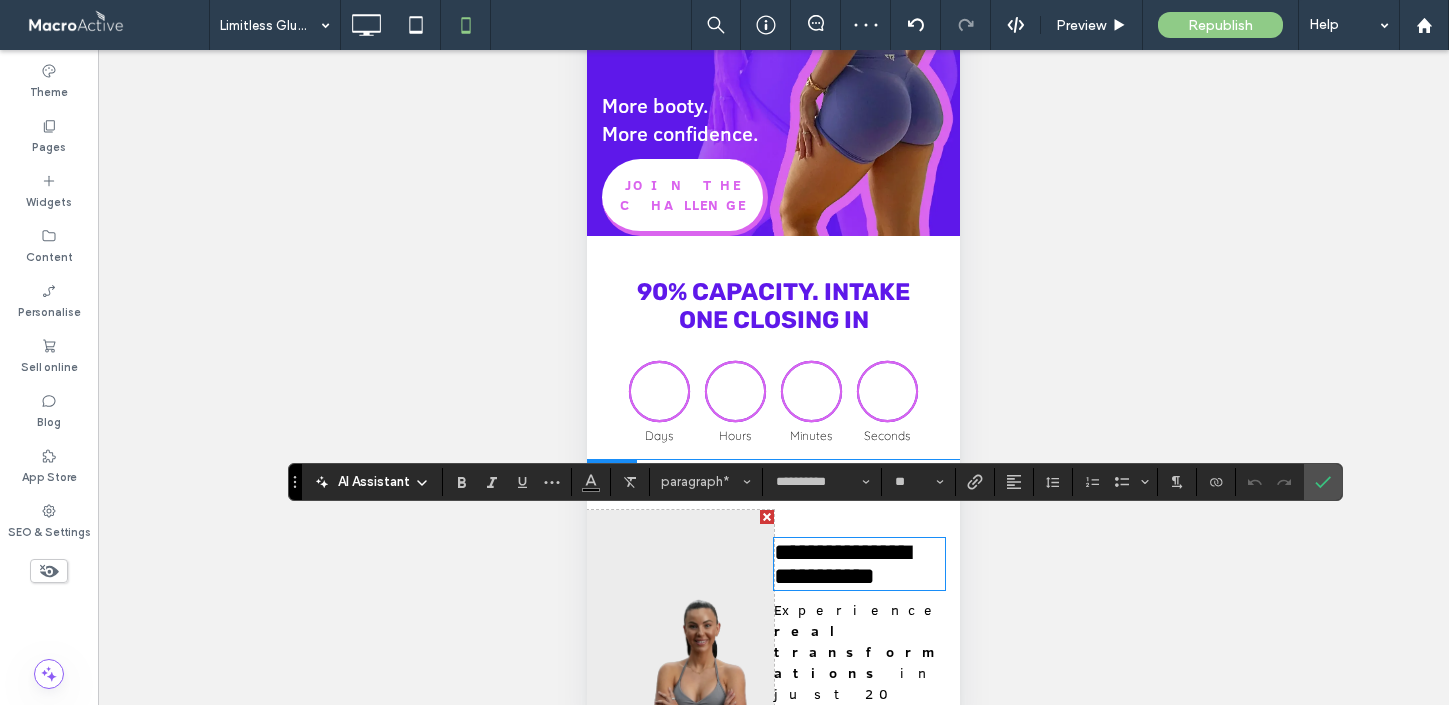 click on "Unhide?
Yes
Unhide?
Yes
Unhide?
Yes
Unhide?
Yes
Unhide?
Yes
Unhide?
Yes
Unhide?
Yes" at bounding box center [773, 402] 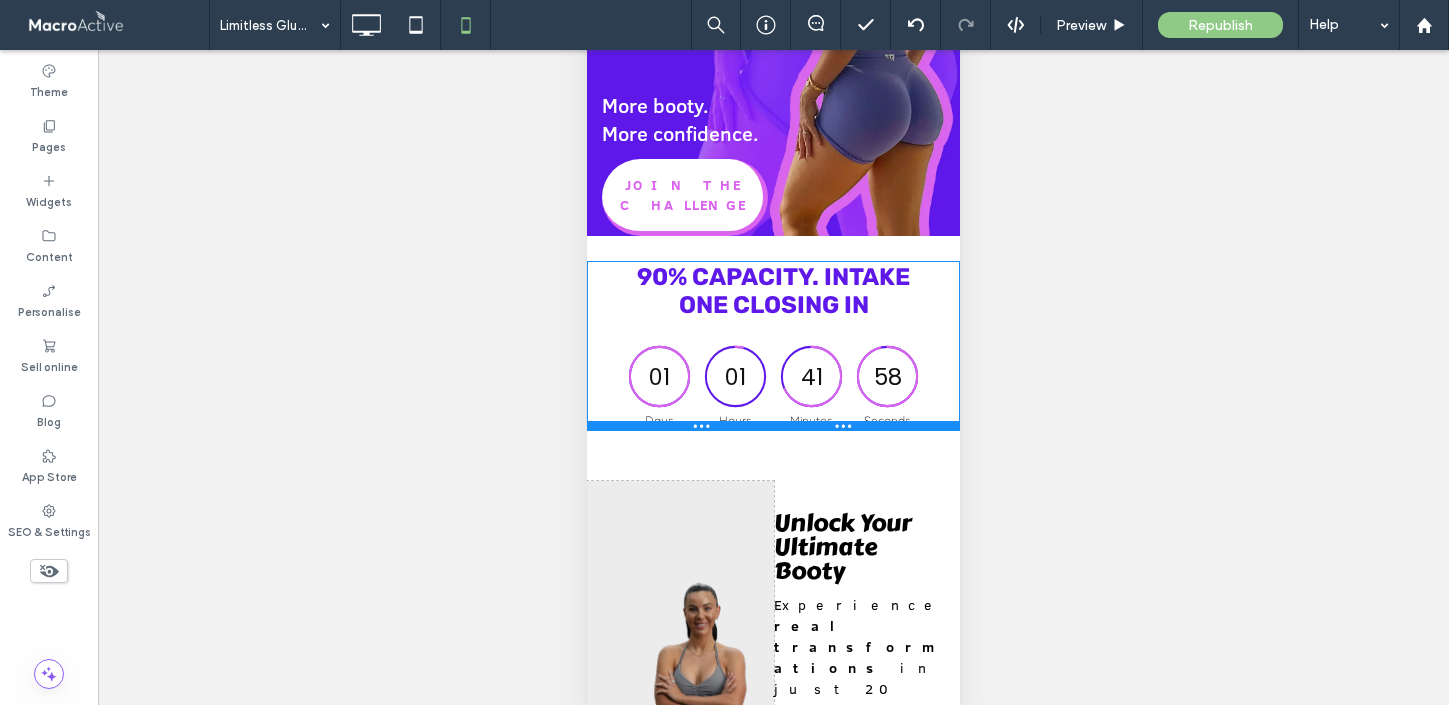 drag, startPoint x: 668, startPoint y: 436, endPoint x: 686, endPoint y: 355, distance: 82.9759 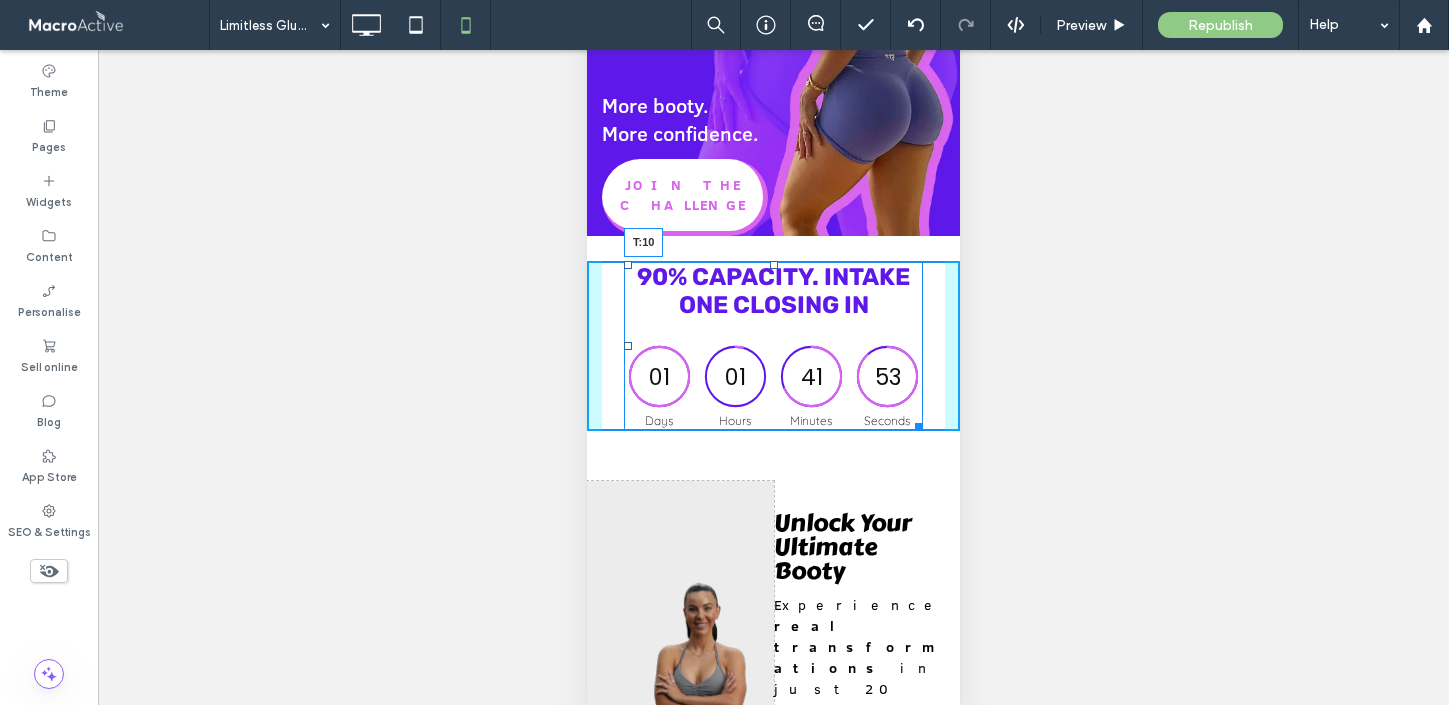 drag, startPoint x: 775, startPoint y: 242, endPoint x: 774, endPoint y: 252, distance: 10.049875 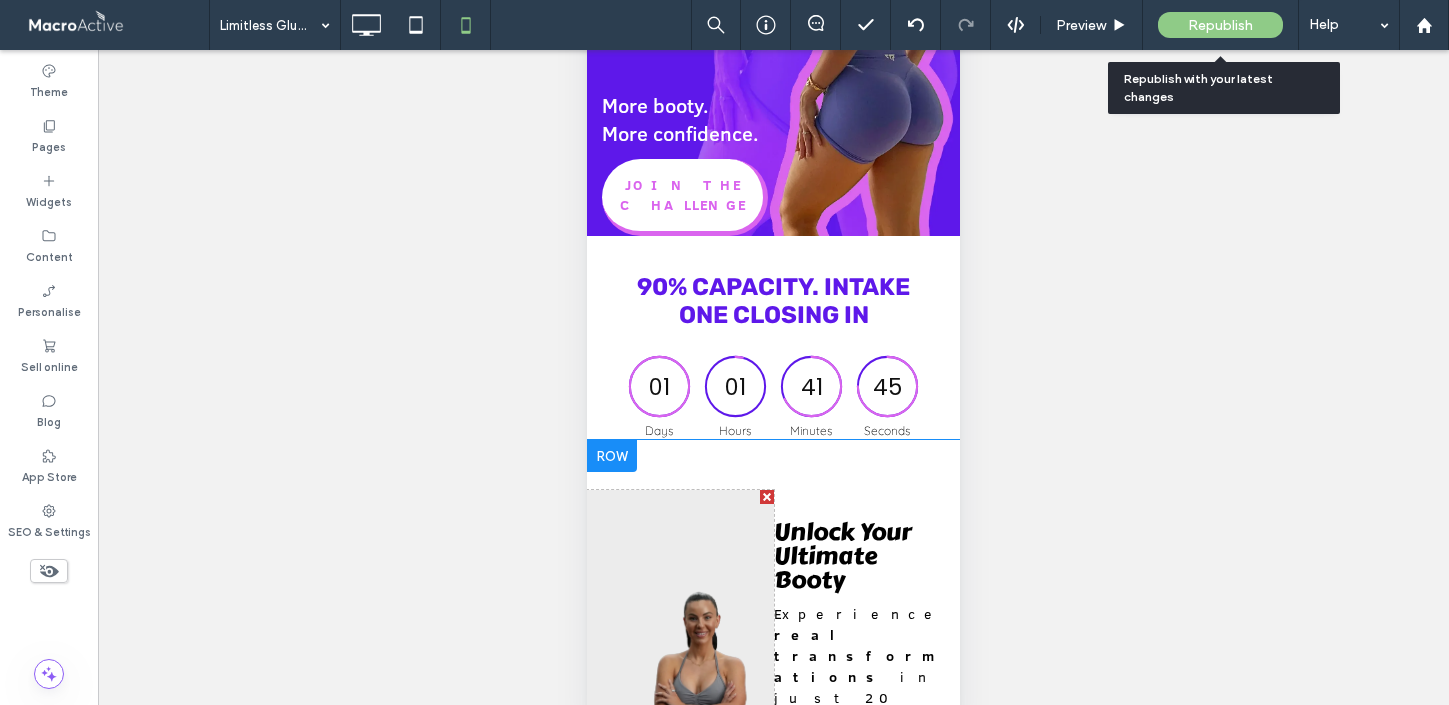 click on "Republish" at bounding box center [1220, 25] 